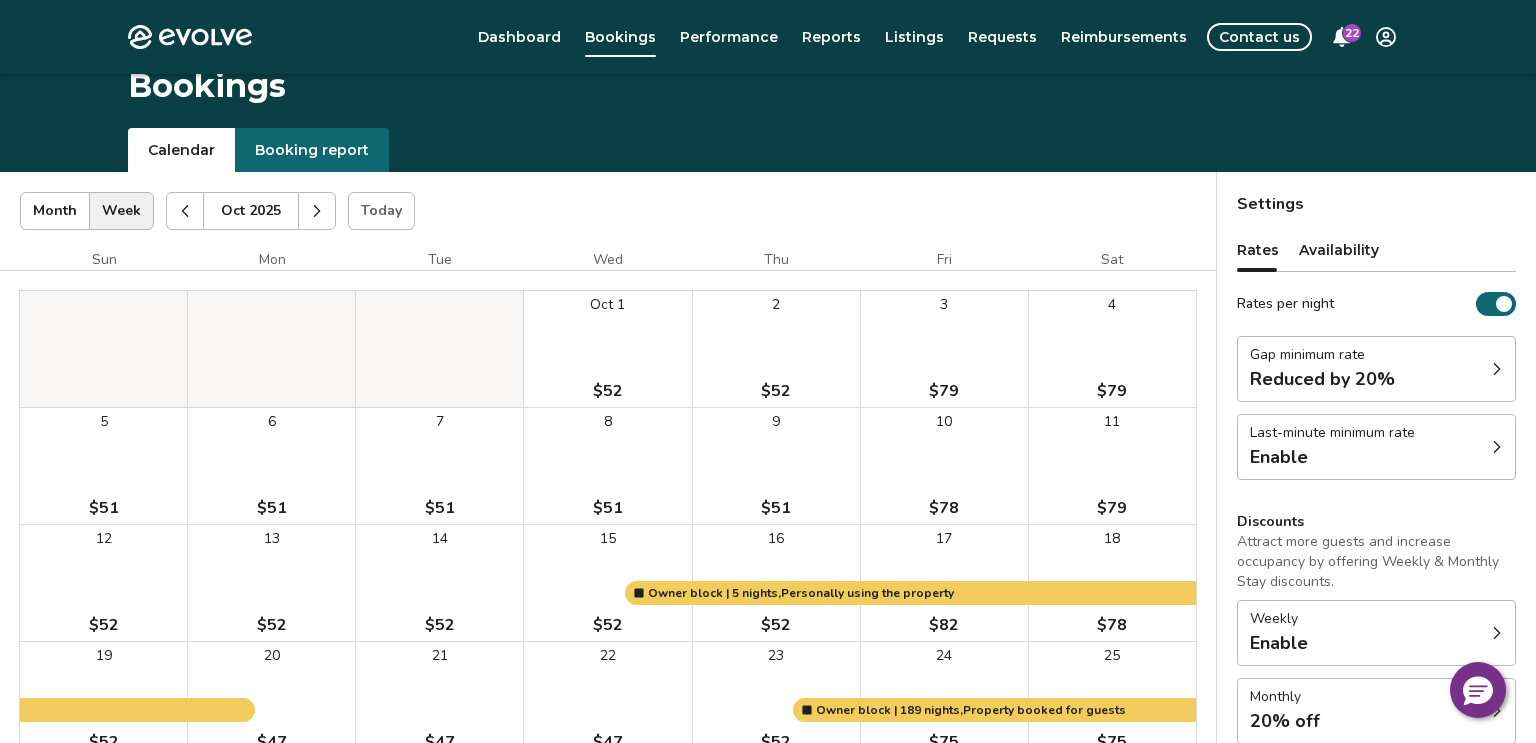 scroll, scrollTop: 0, scrollLeft: 0, axis: both 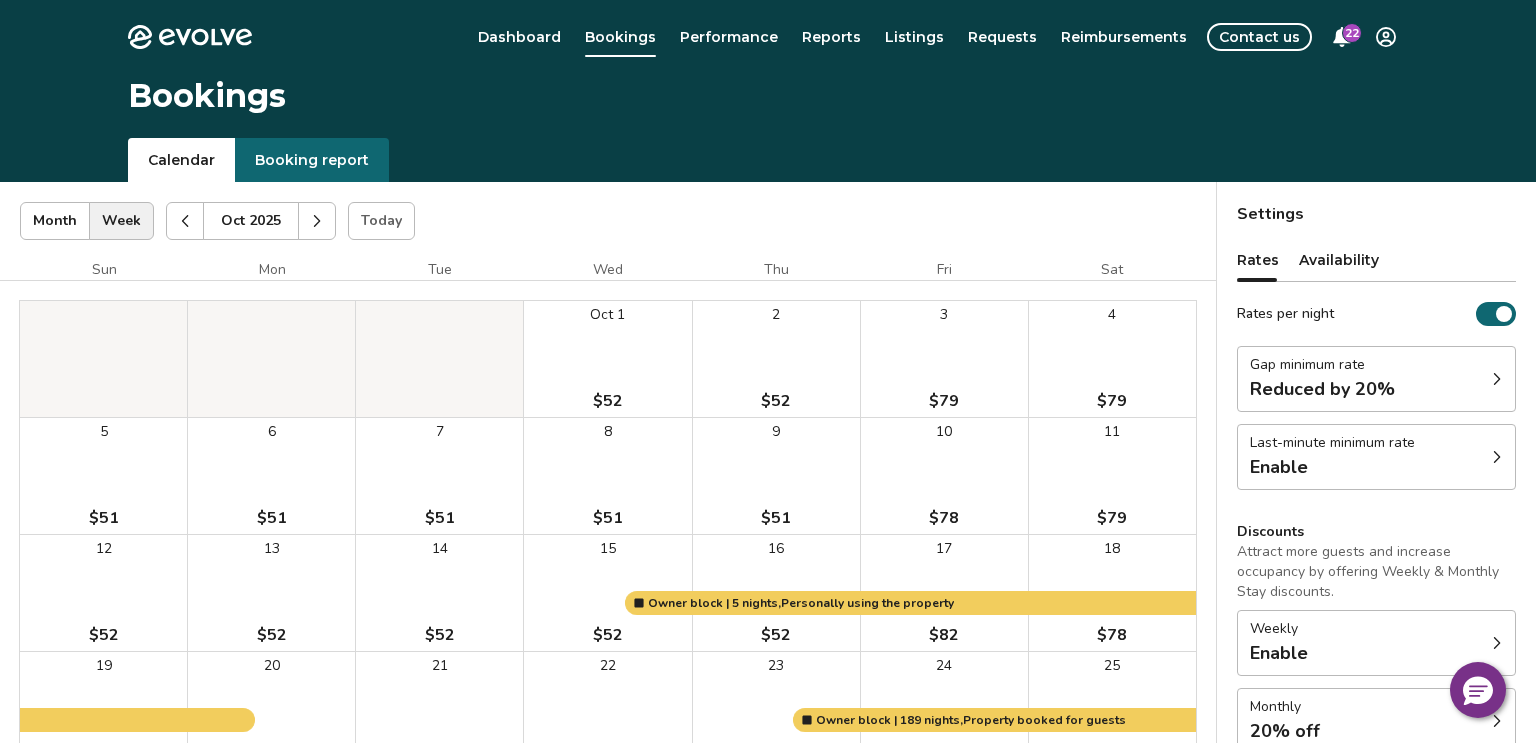click at bounding box center [185, 221] 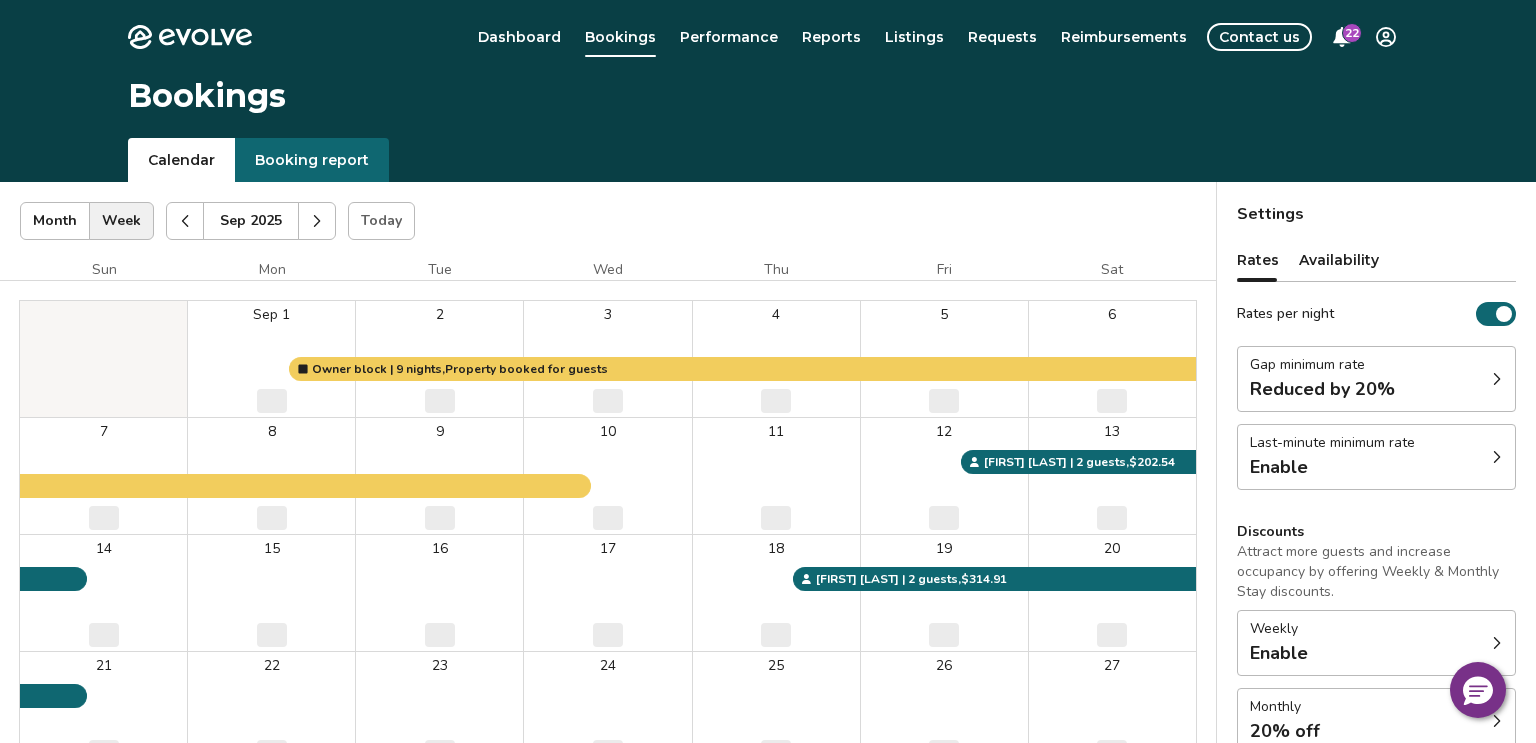 click at bounding box center [185, 221] 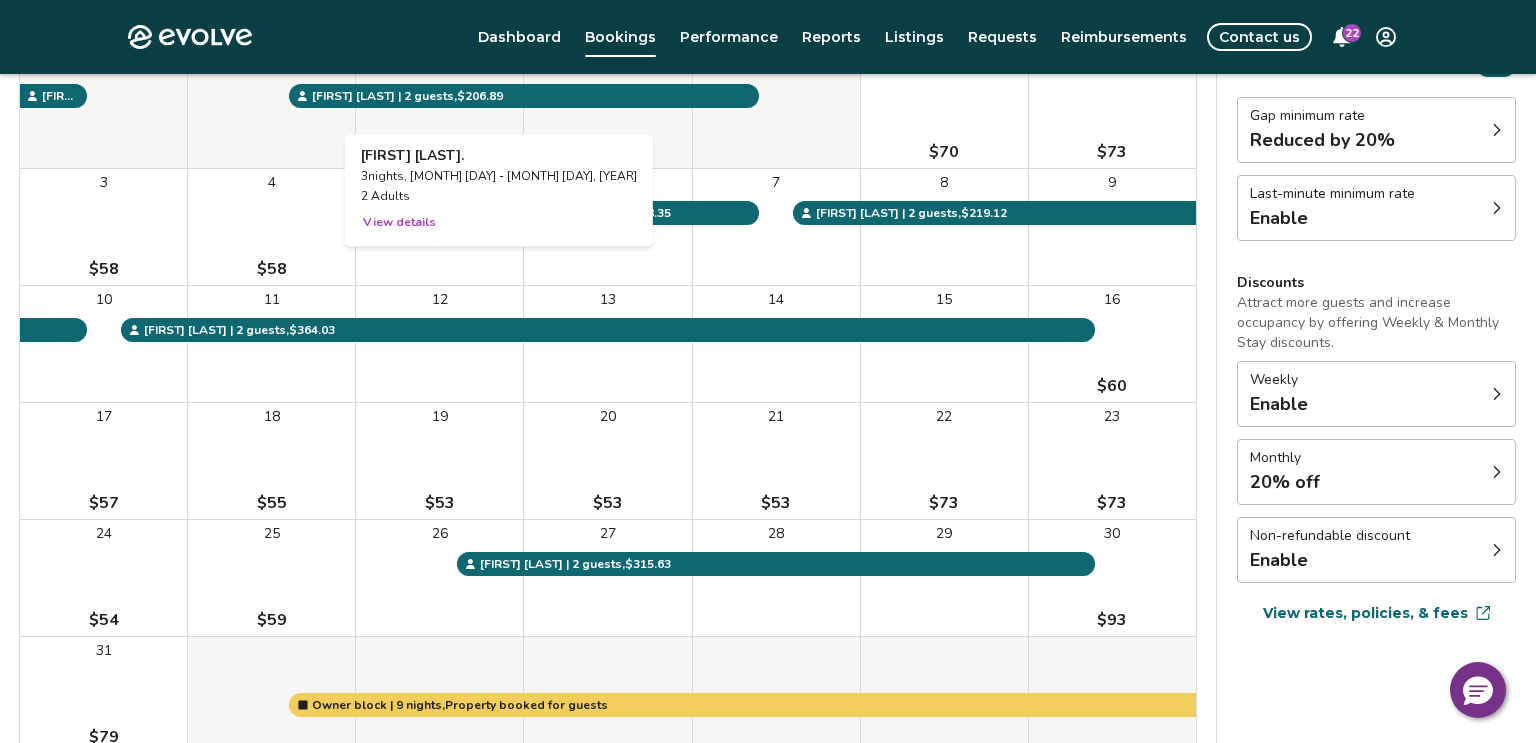 scroll, scrollTop: 253, scrollLeft: 0, axis: vertical 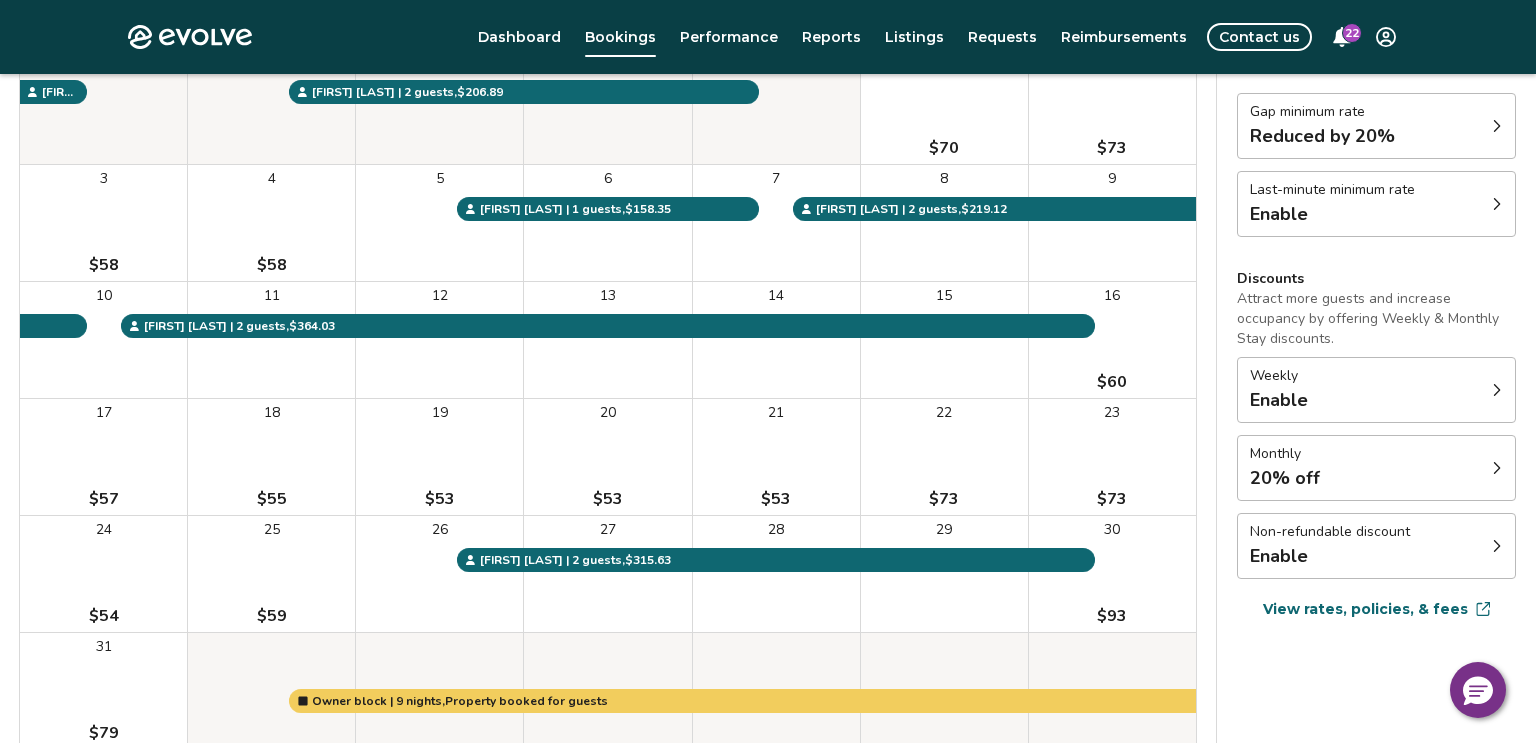 click on "17 $57" at bounding box center [103, 457] 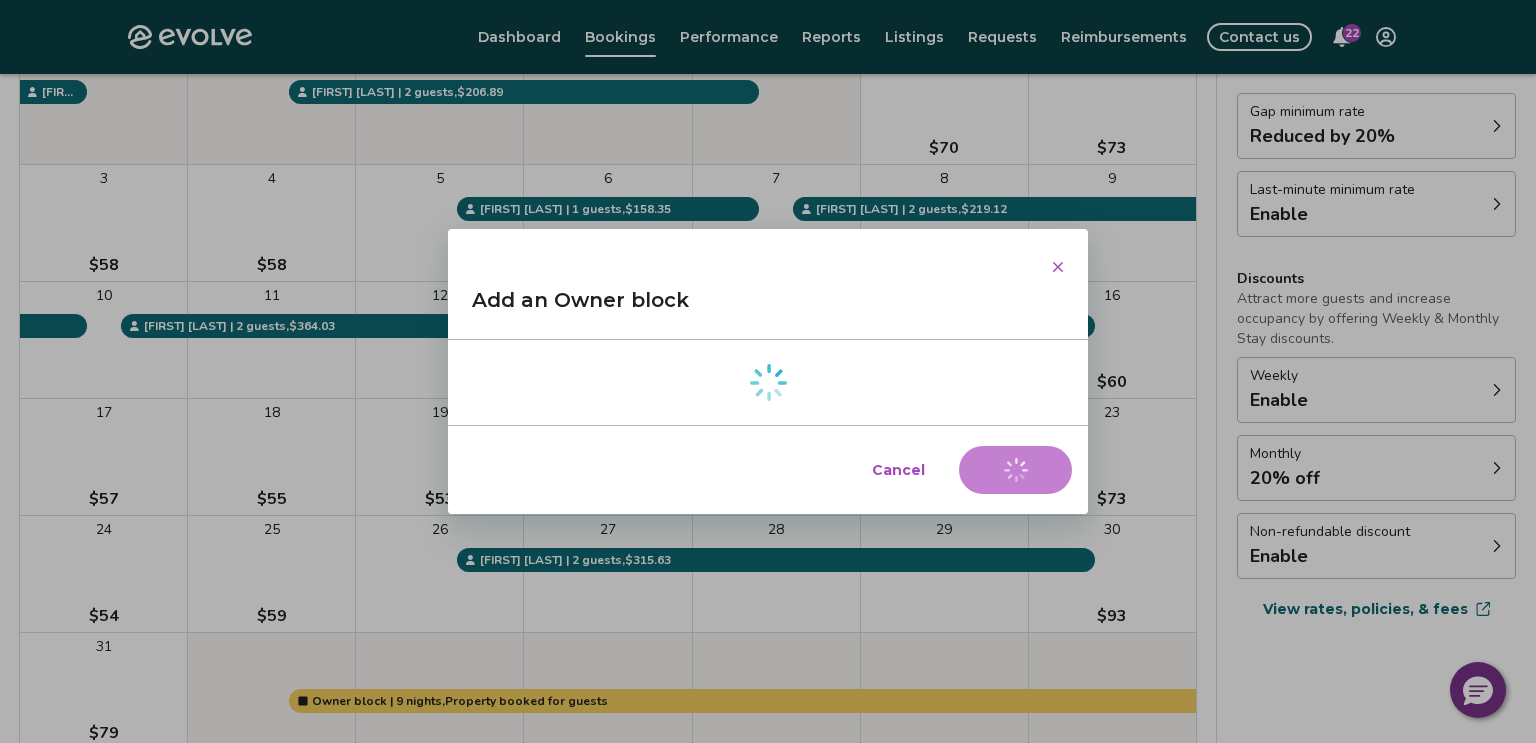 type on "*" 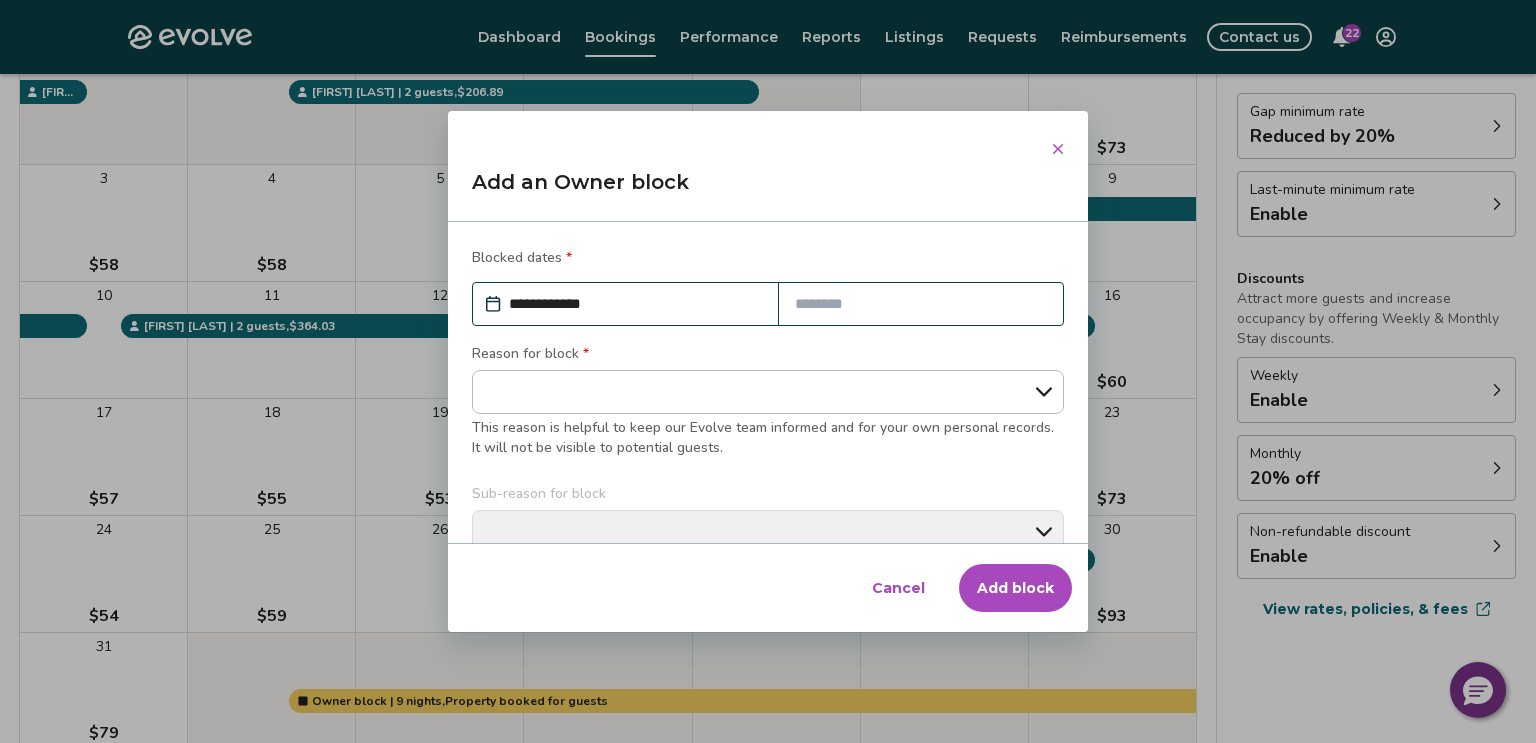 click at bounding box center [921, 304] 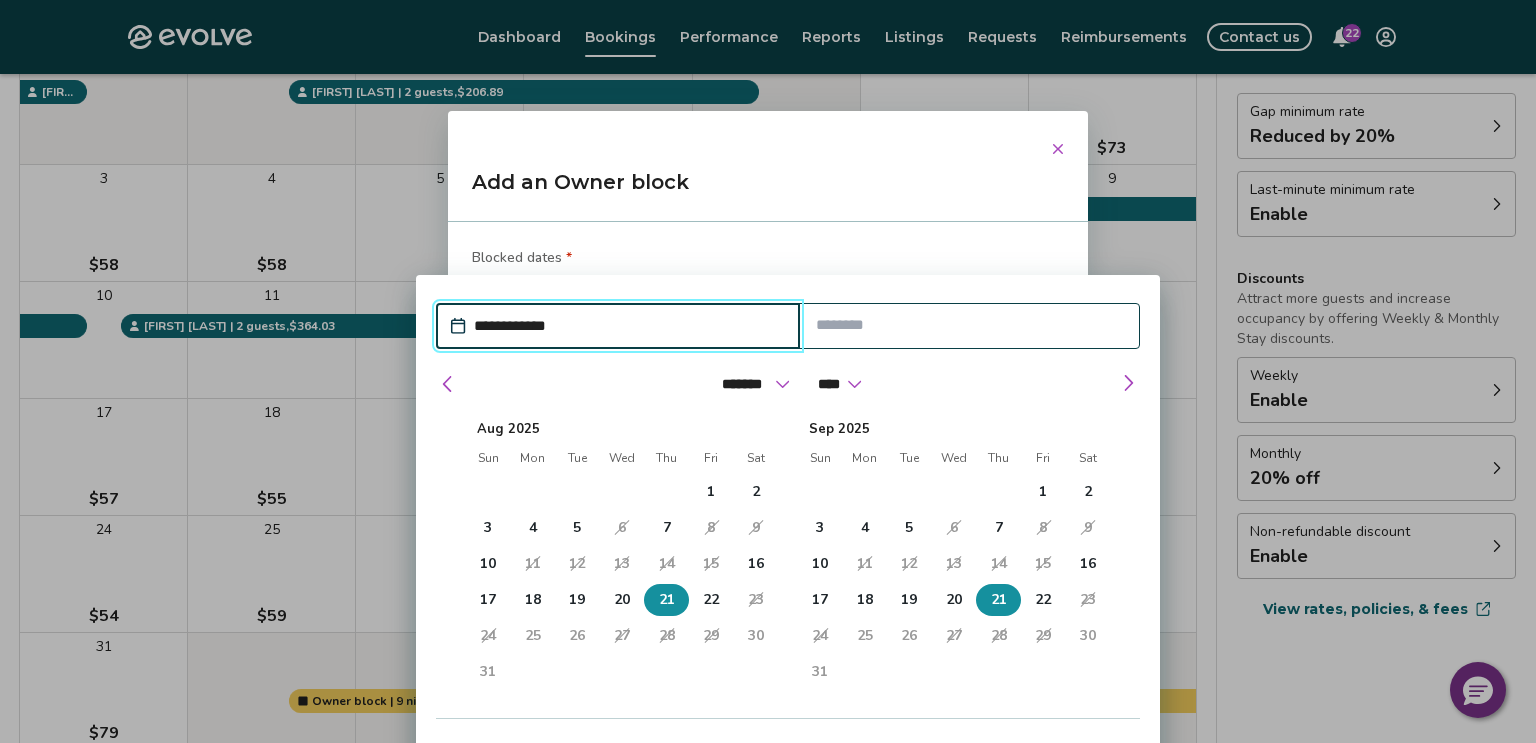 click on "21" at bounding box center (999, 600) 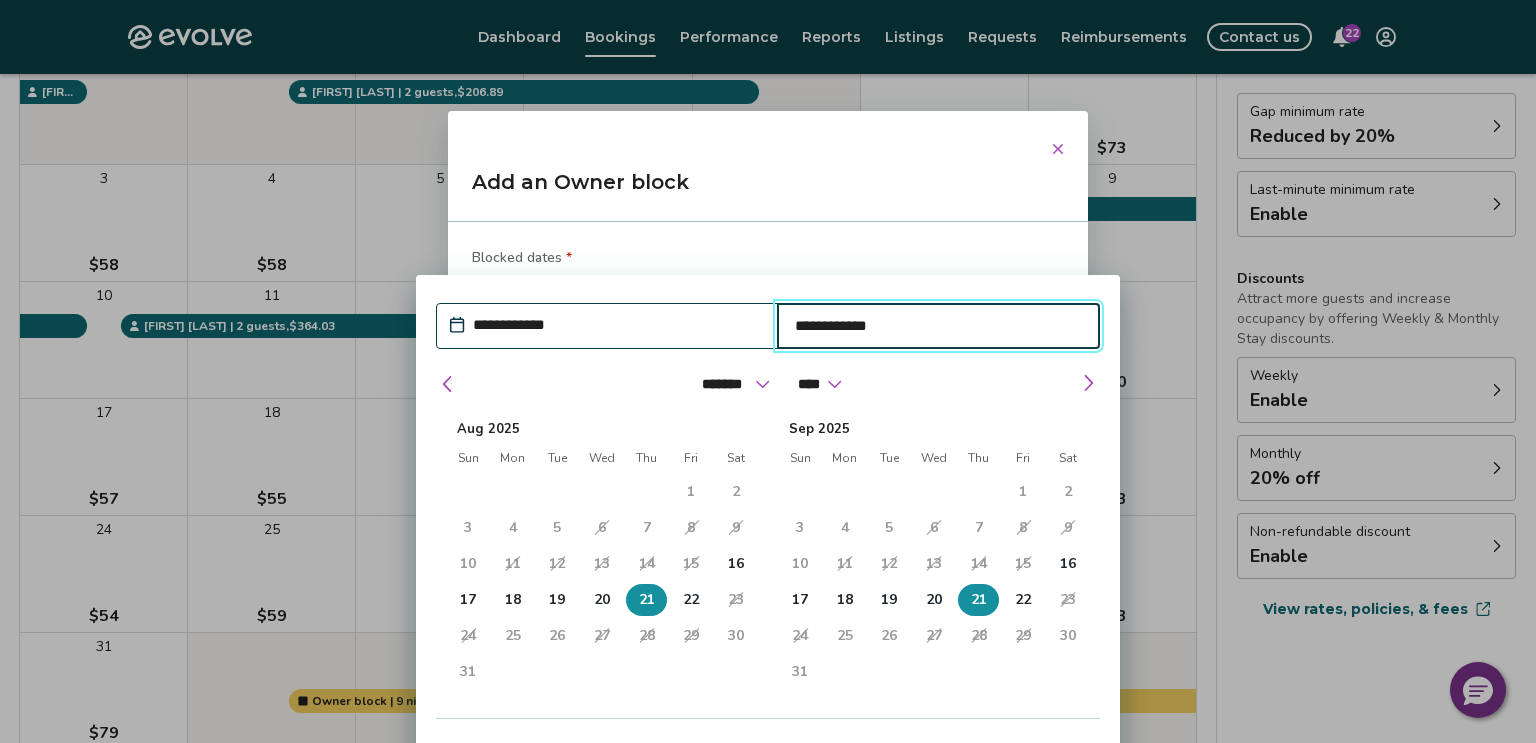 click on "**********" at bounding box center (617, 325) 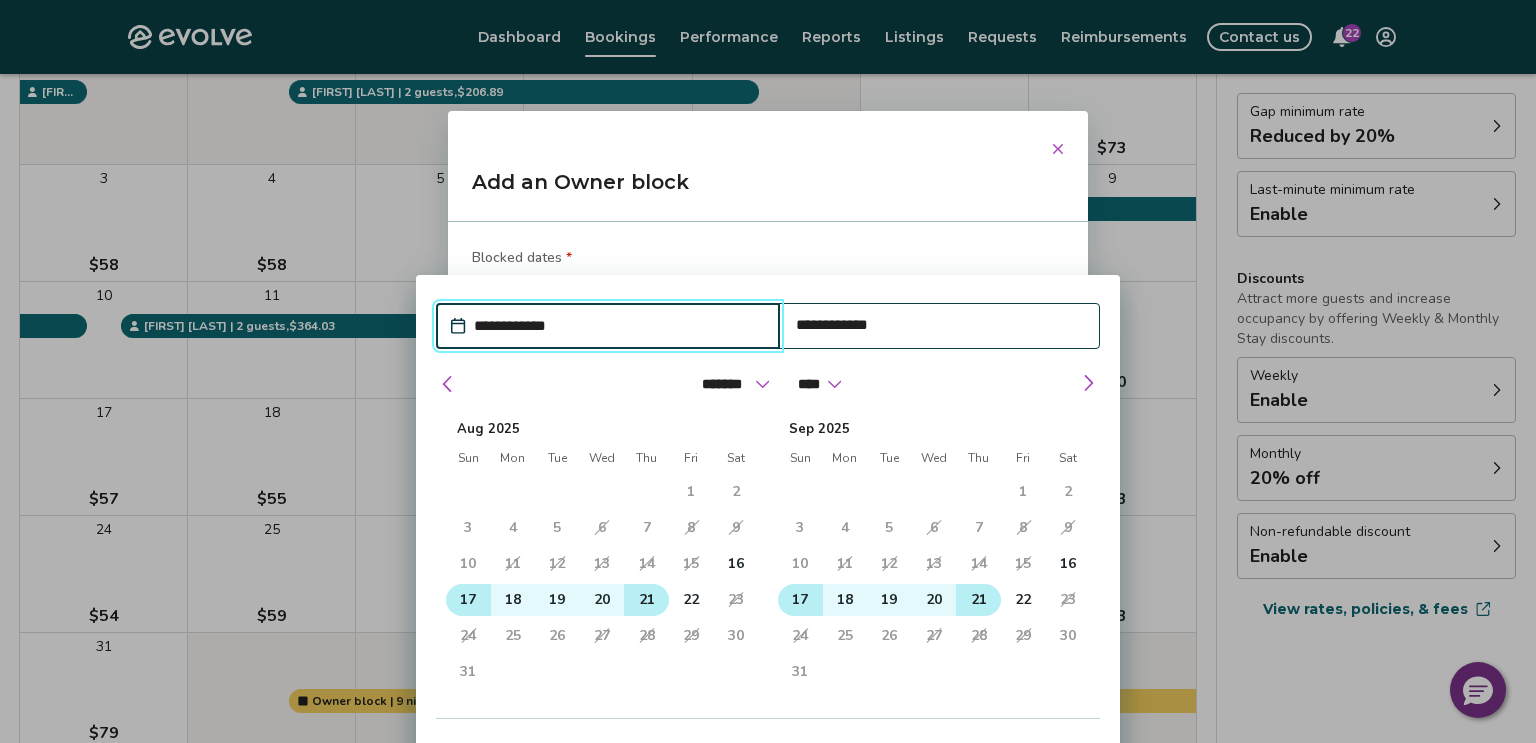 click on "17" at bounding box center (468, 600) 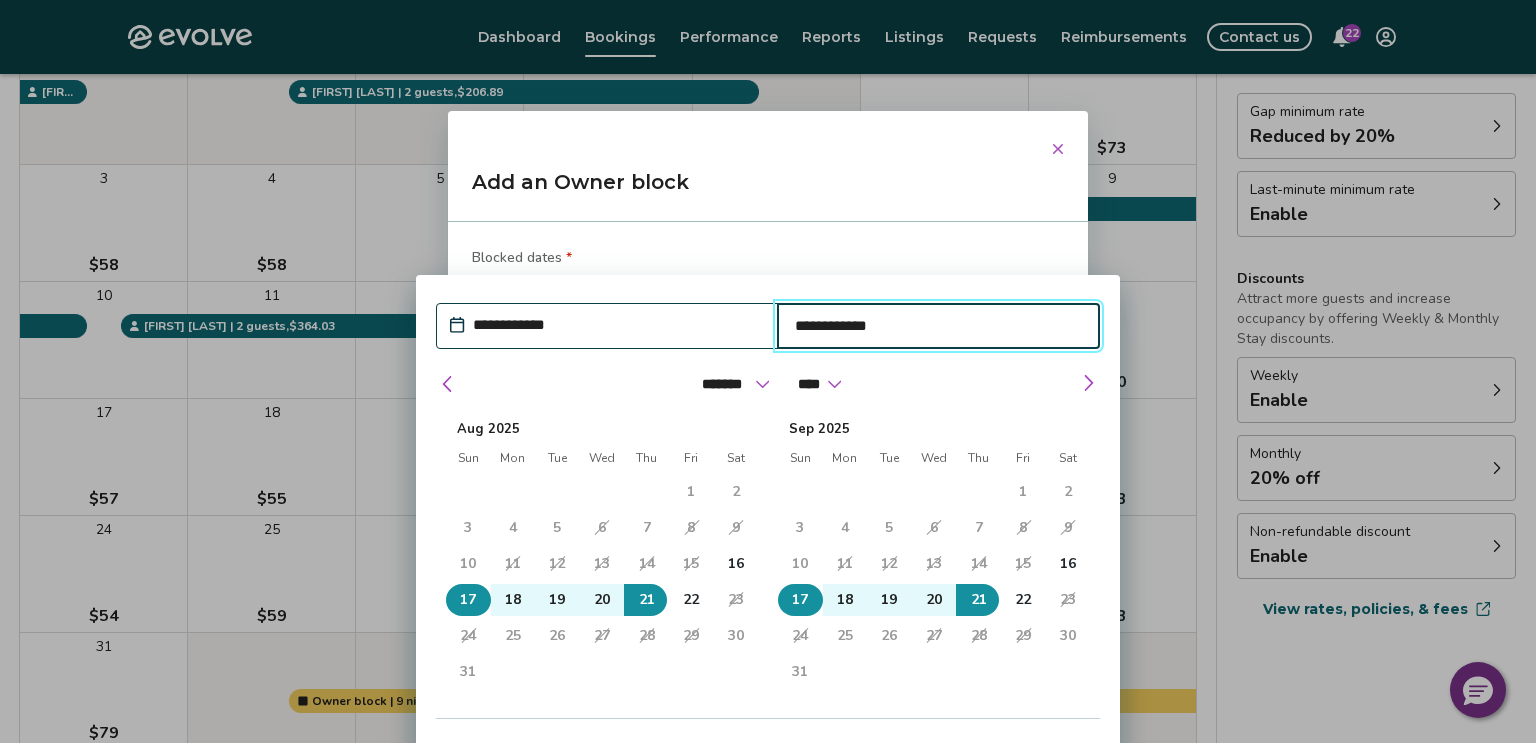 click on "17" at bounding box center (800, 600) 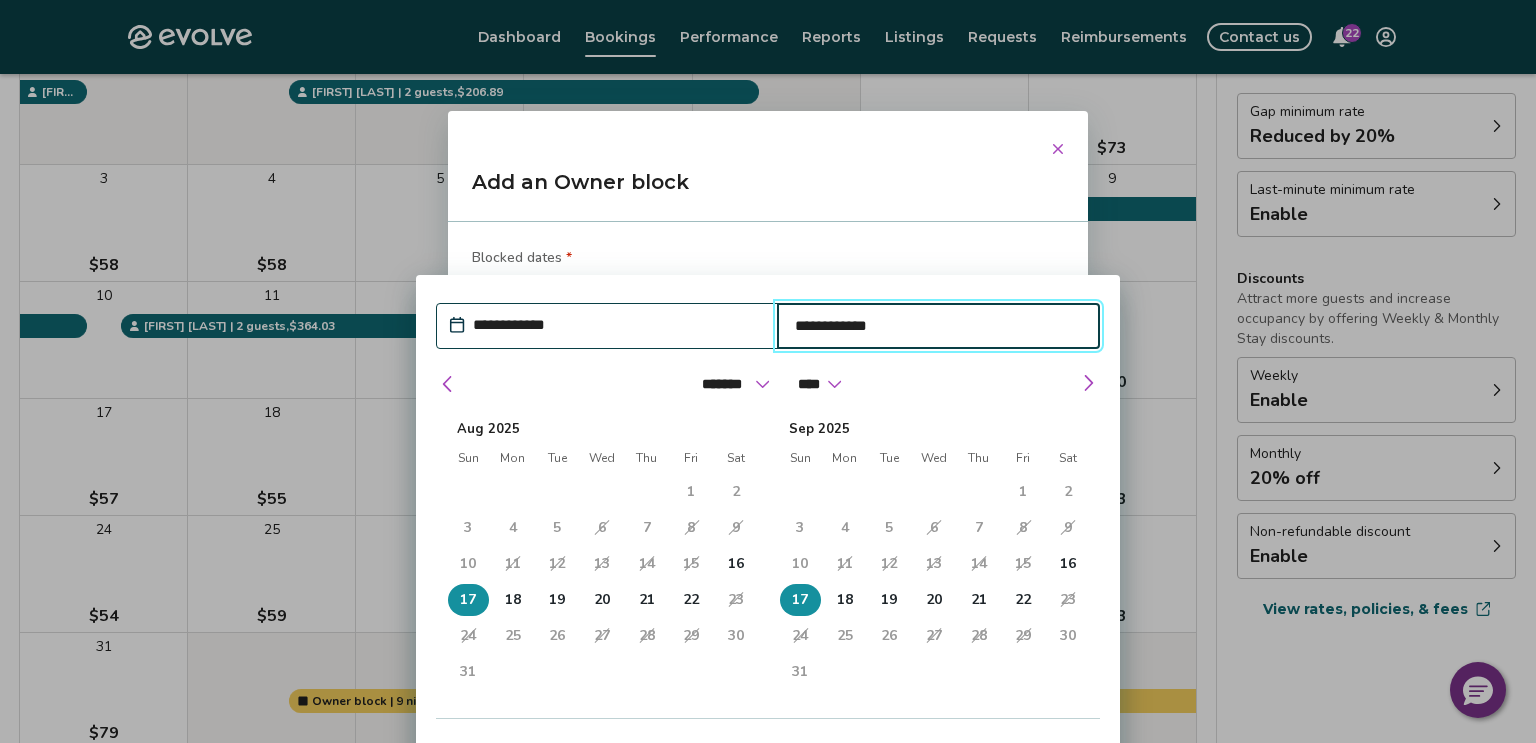 click on "**********" at bounding box center [939, 326] 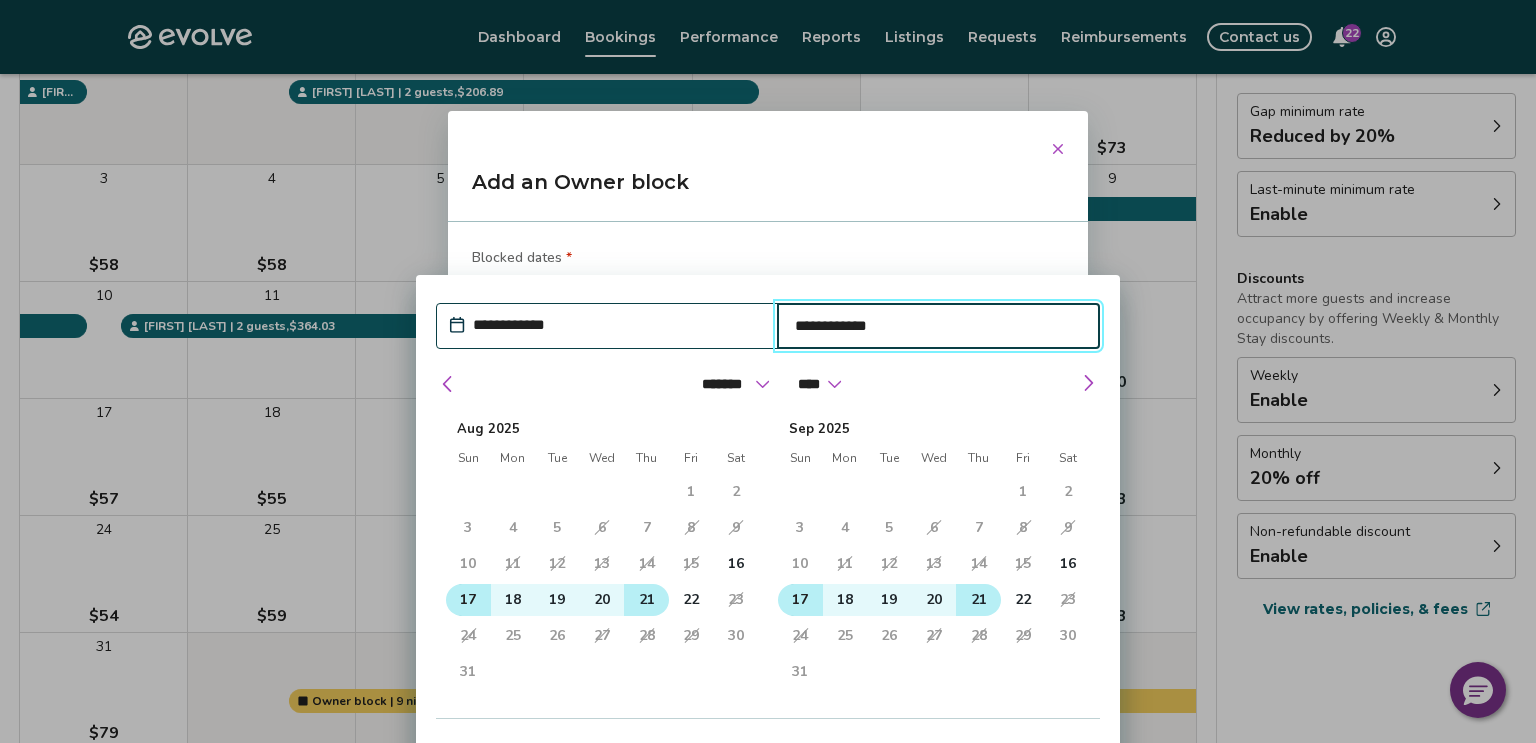 click on "21" at bounding box center (646, 600) 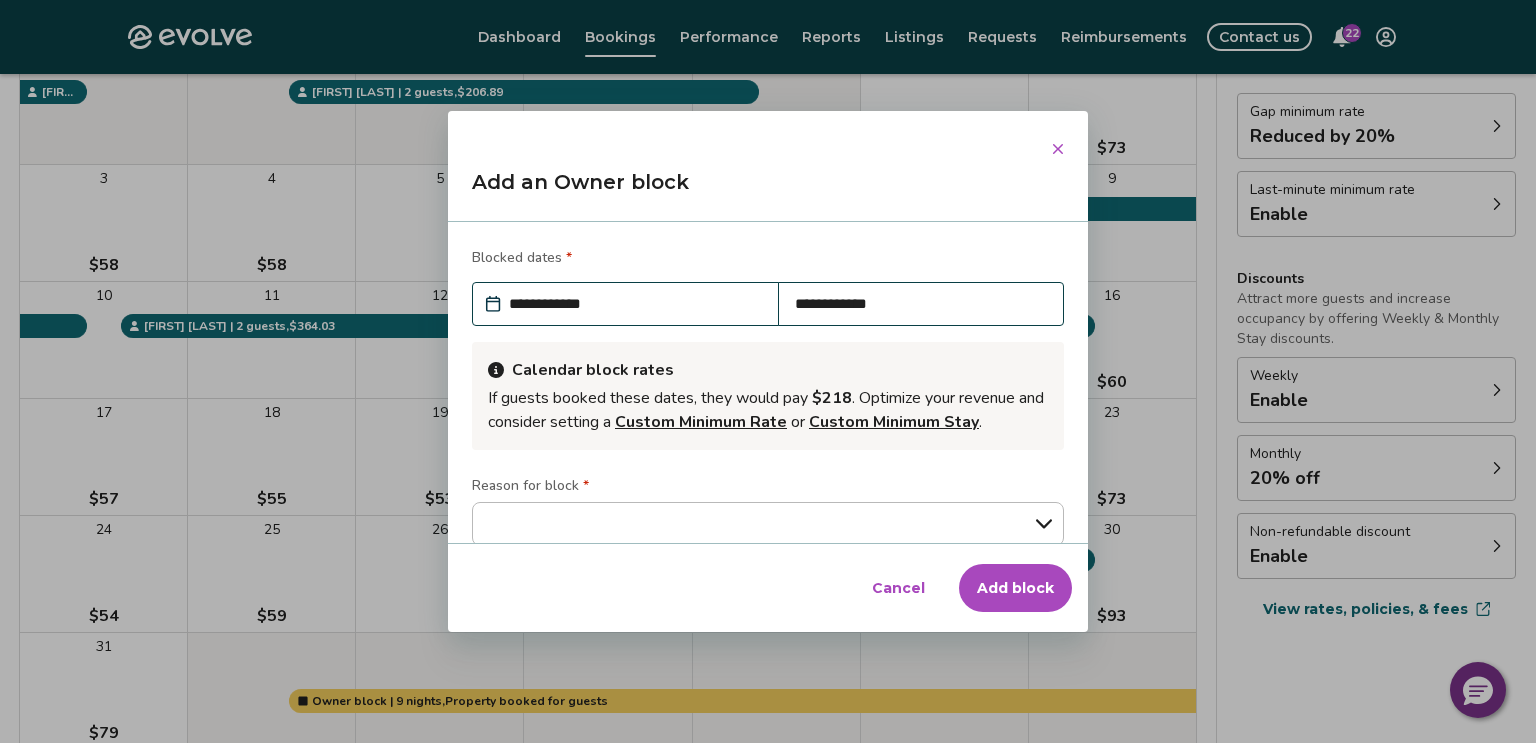 click 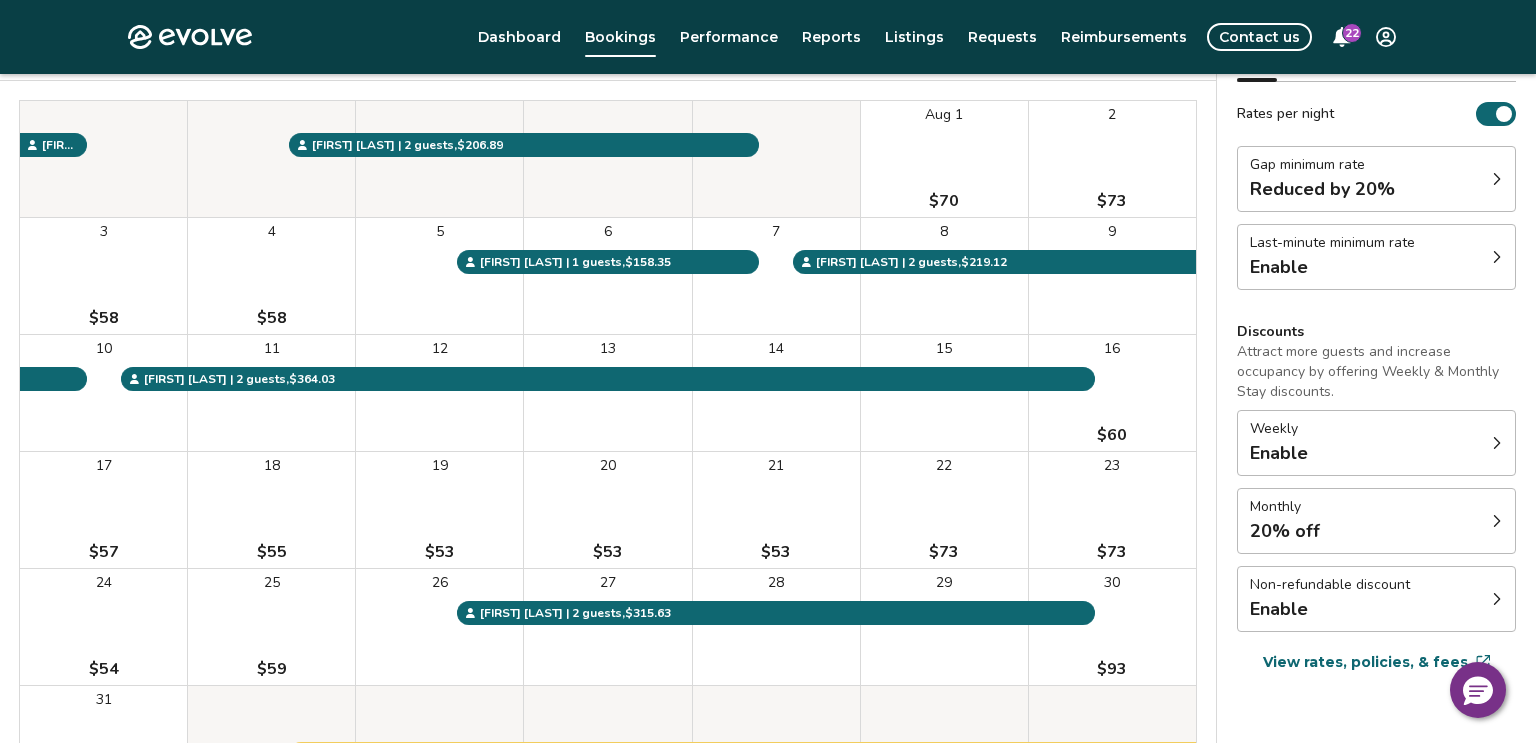 scroll, scrollTop: 204, scrollLeft: 0, axis: vertical 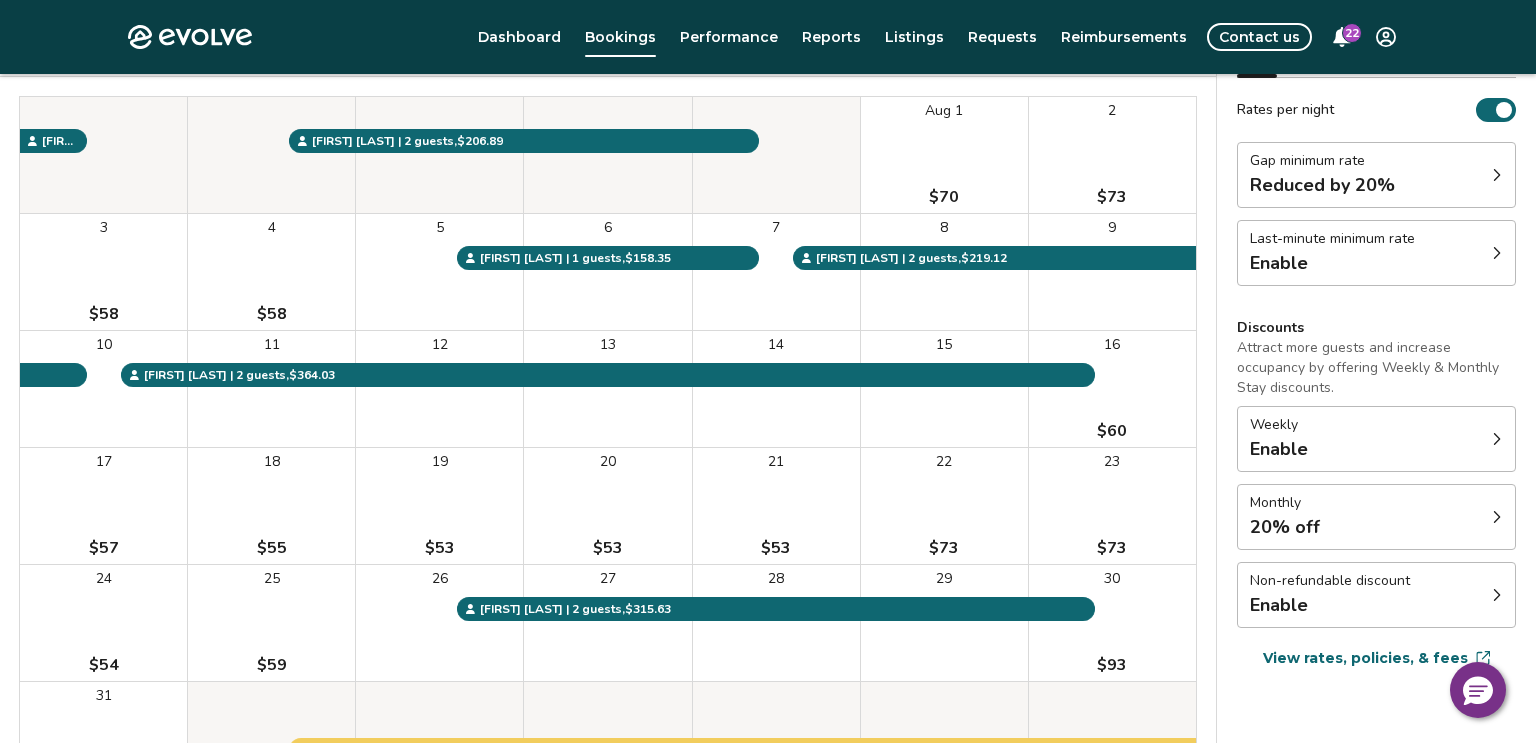 click on "17 $57" at bounding box center (103, 506) 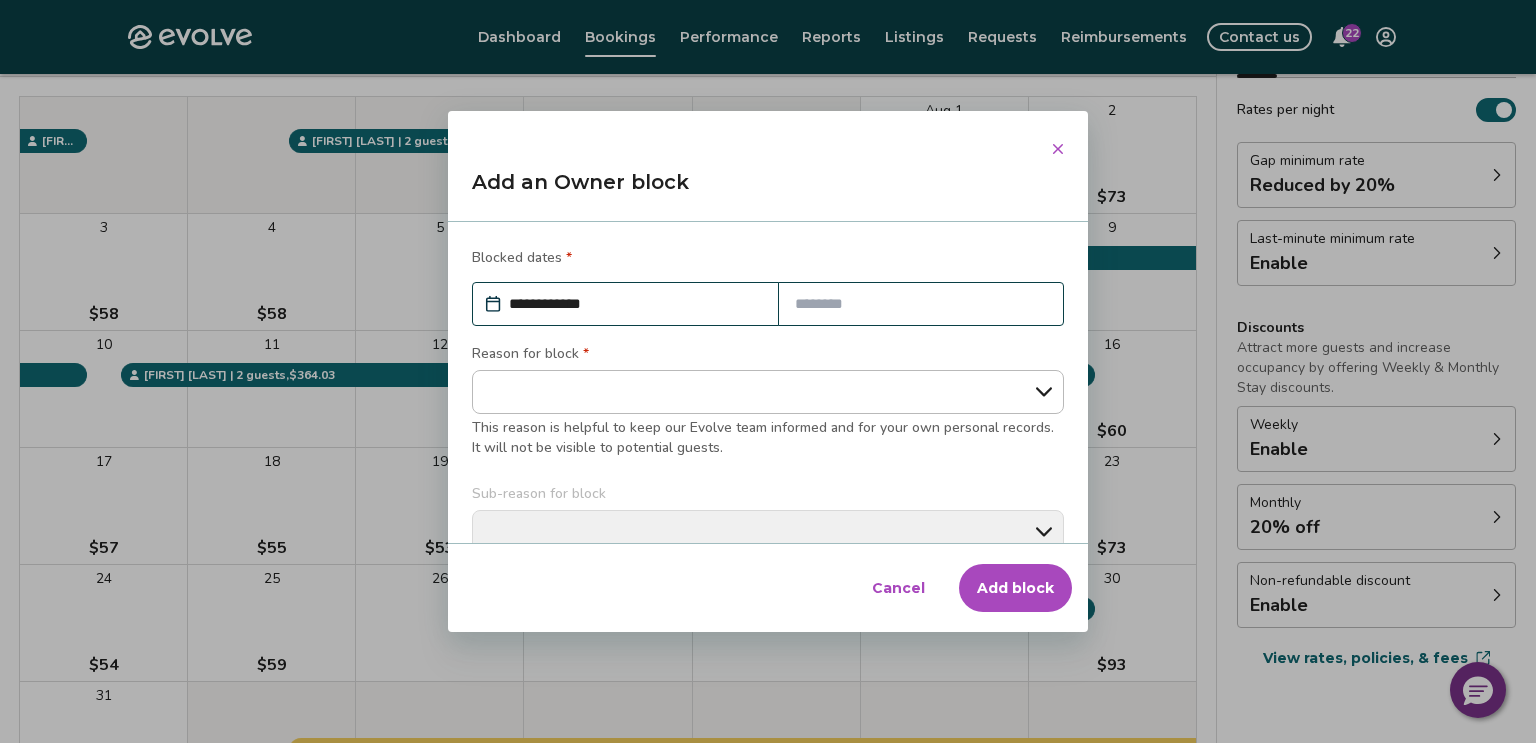 click at bounding box center [921, 304] 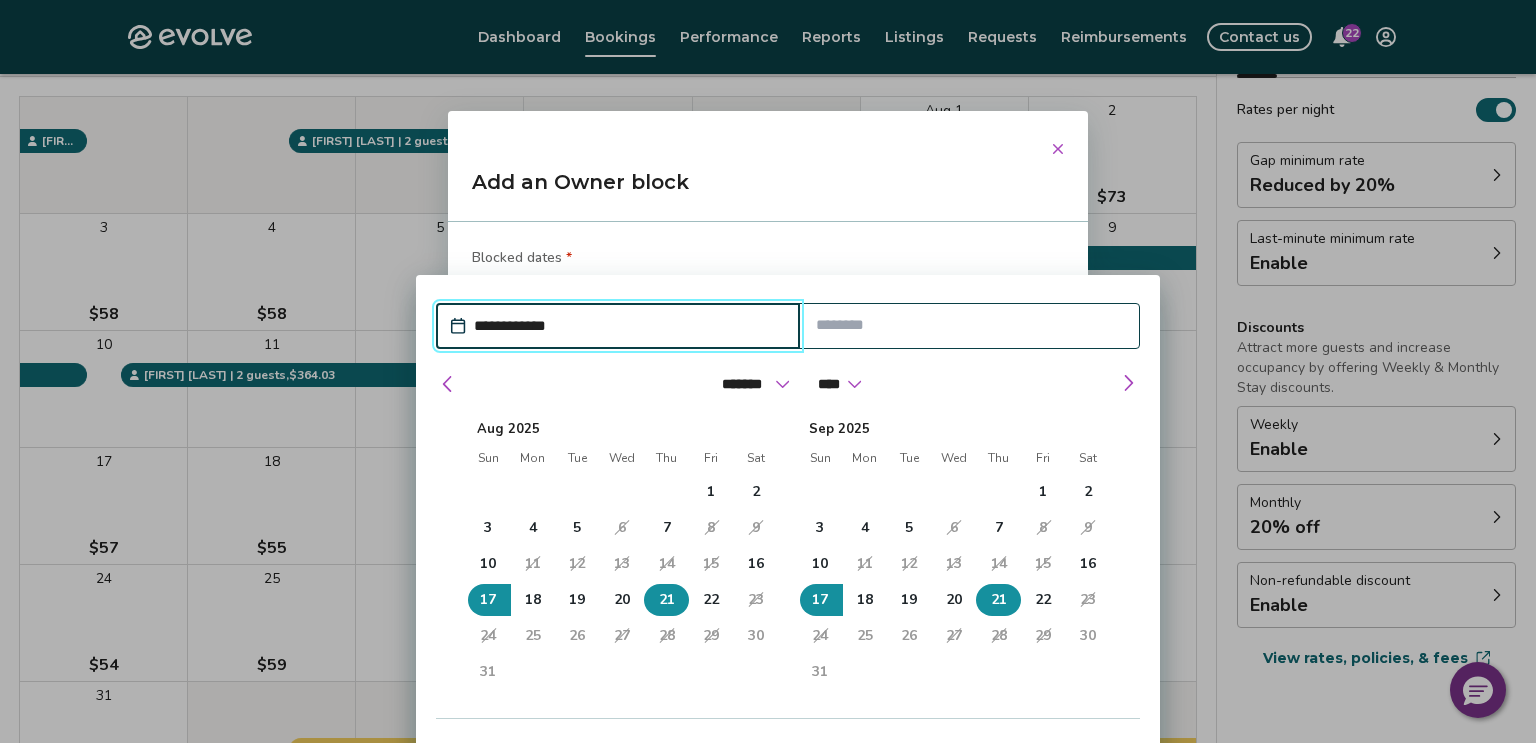 click on "21" at bounding box center (667, 600) 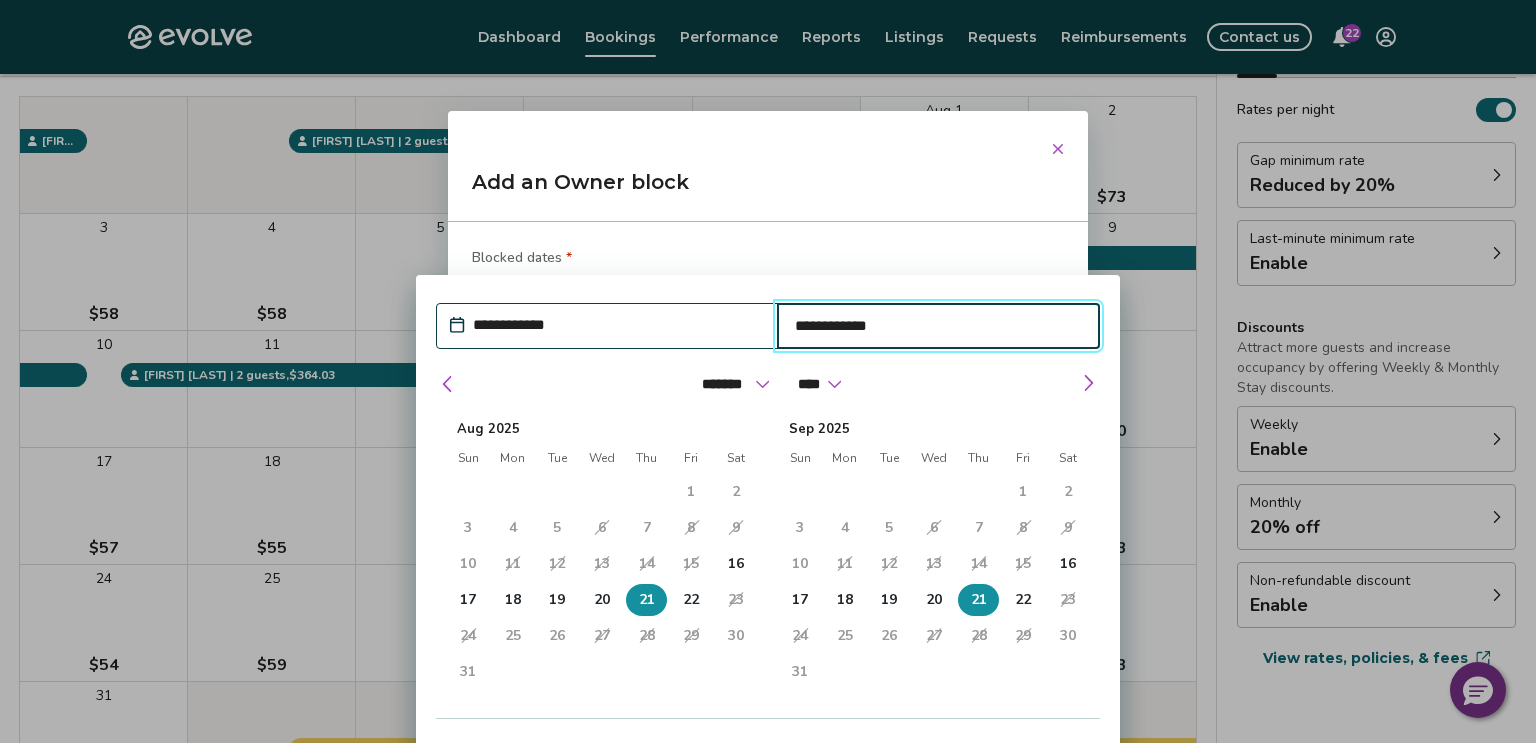 click on "Blocked dates   *" at bounding box center [768, 260] 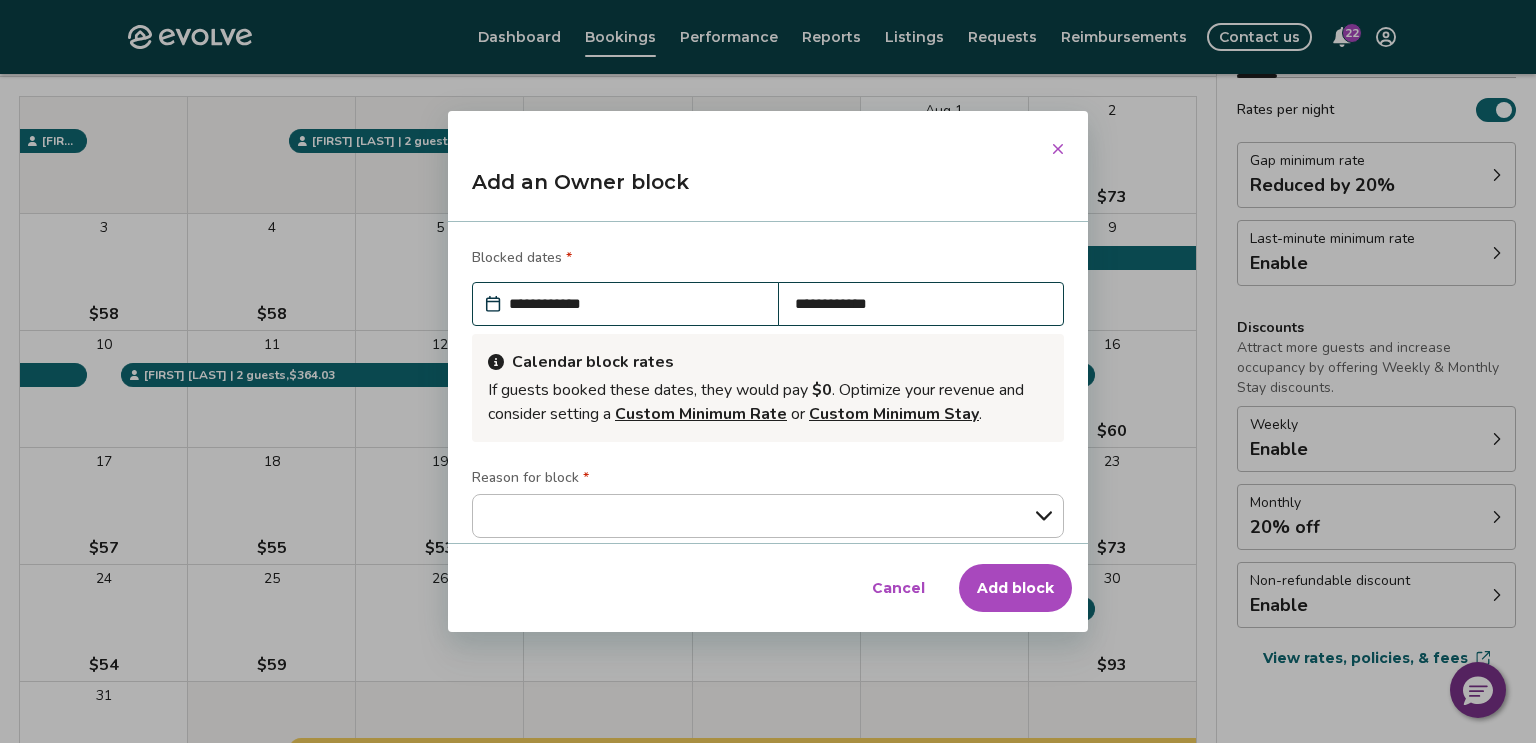 click on "**********" at bounding box center (635, 304) 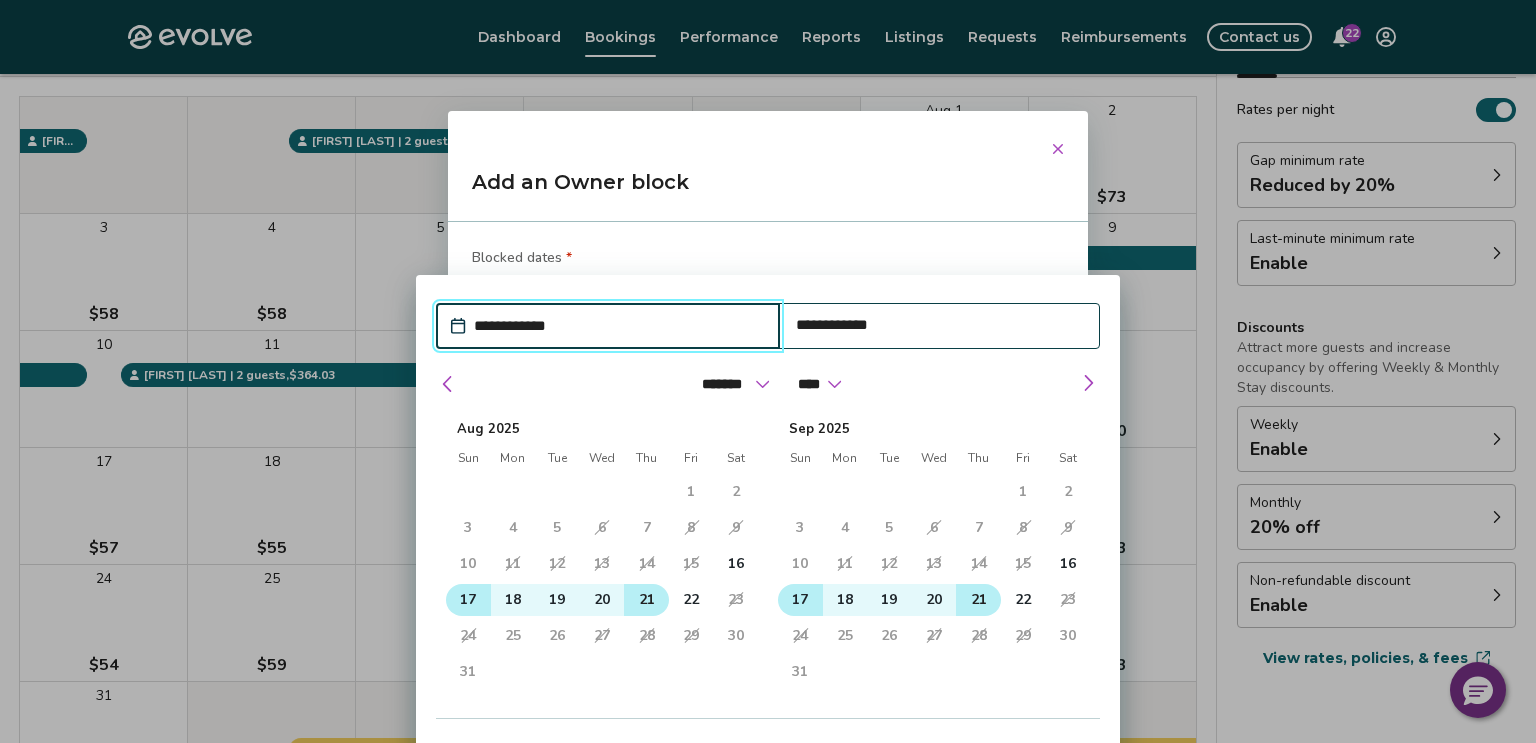 click on "17" at bounding box center (468, 600) 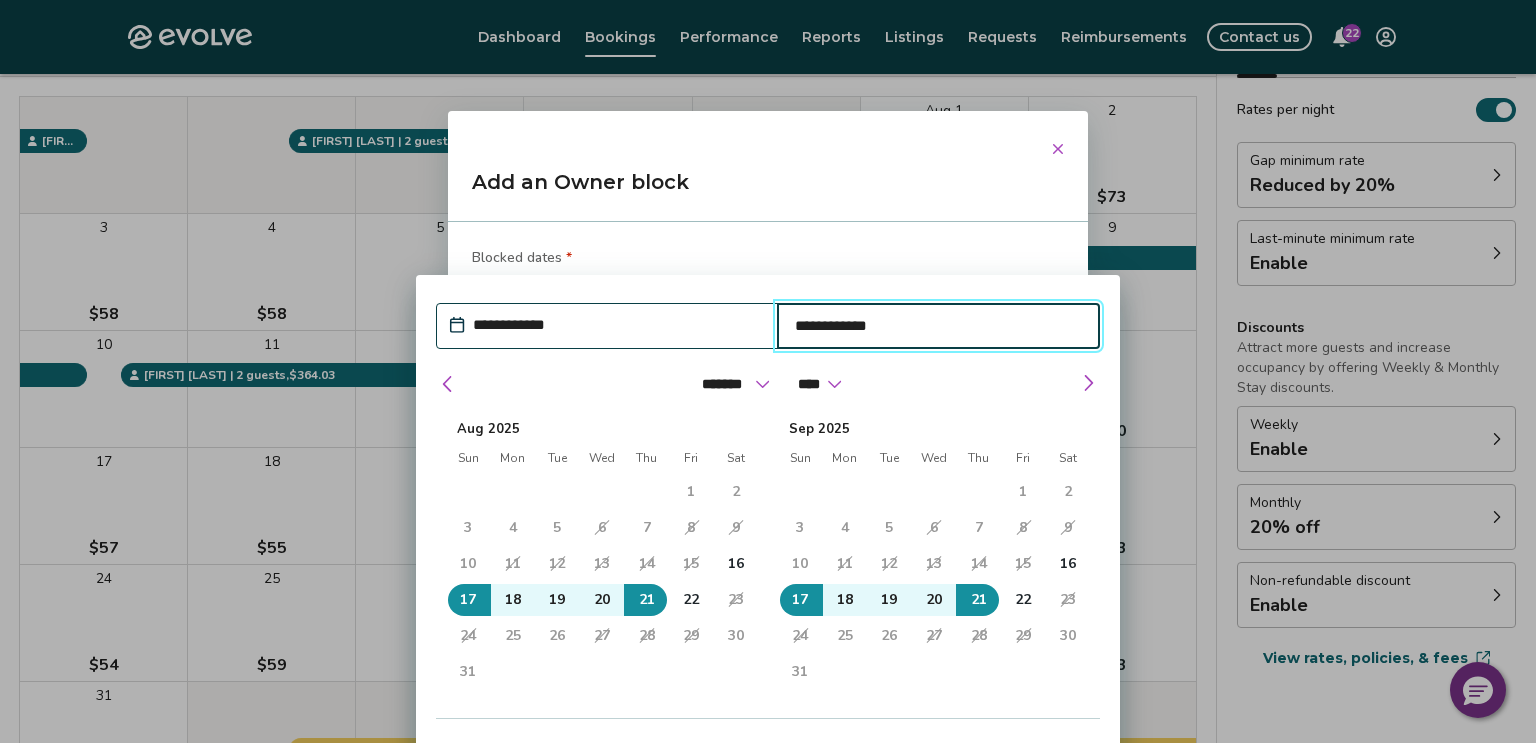 click on "**********" at bounding box center (768, 569) 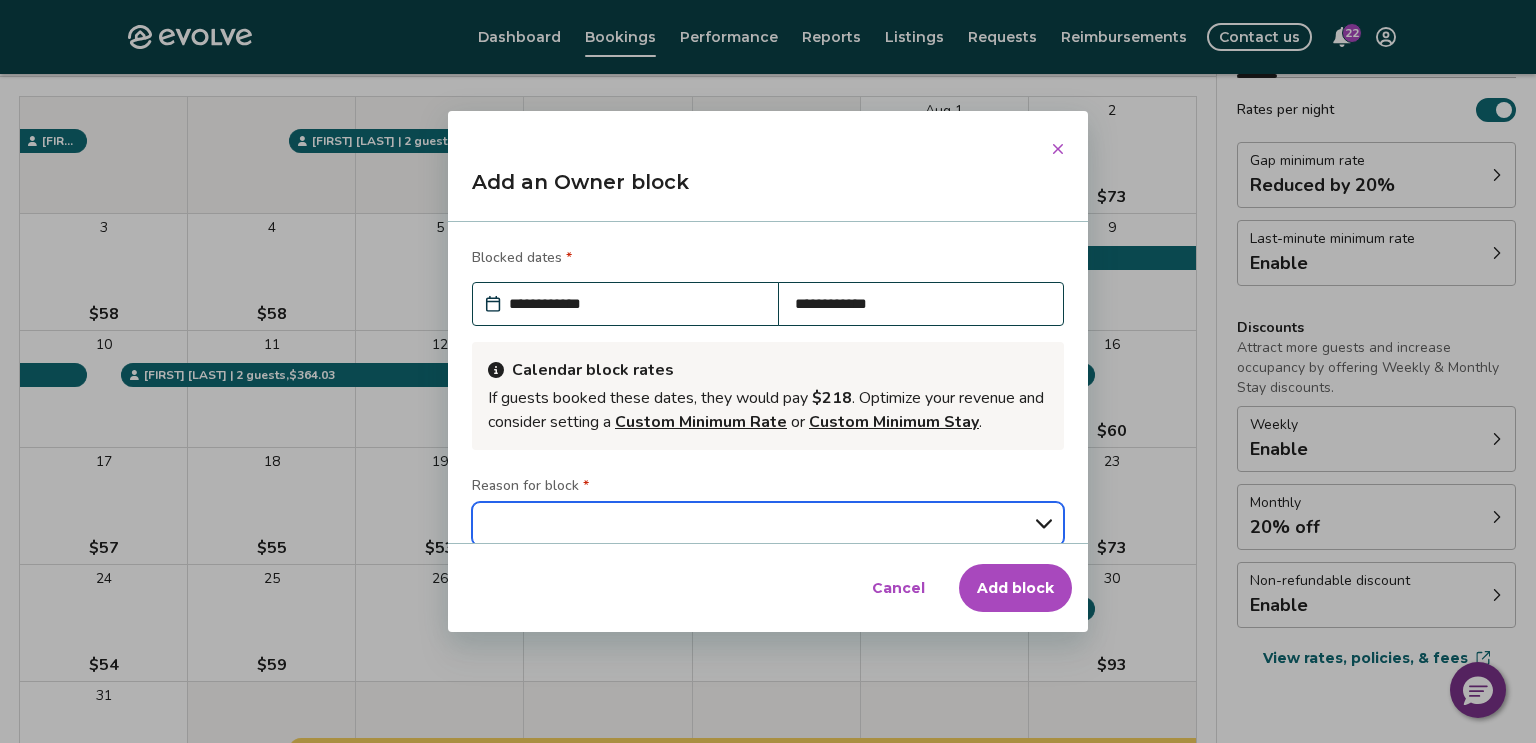 click on "**********" at bounding box center (768, 524) 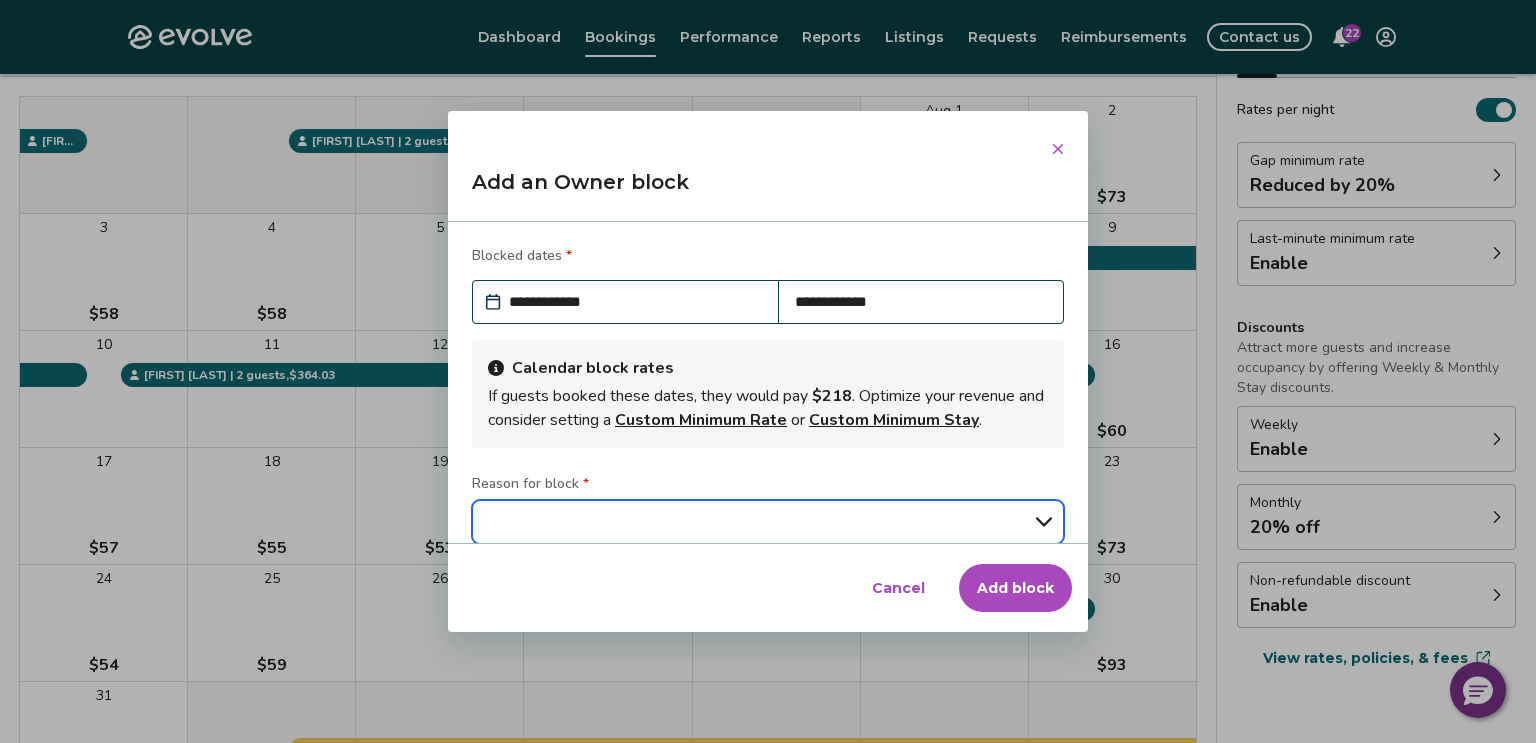 select on "**********" 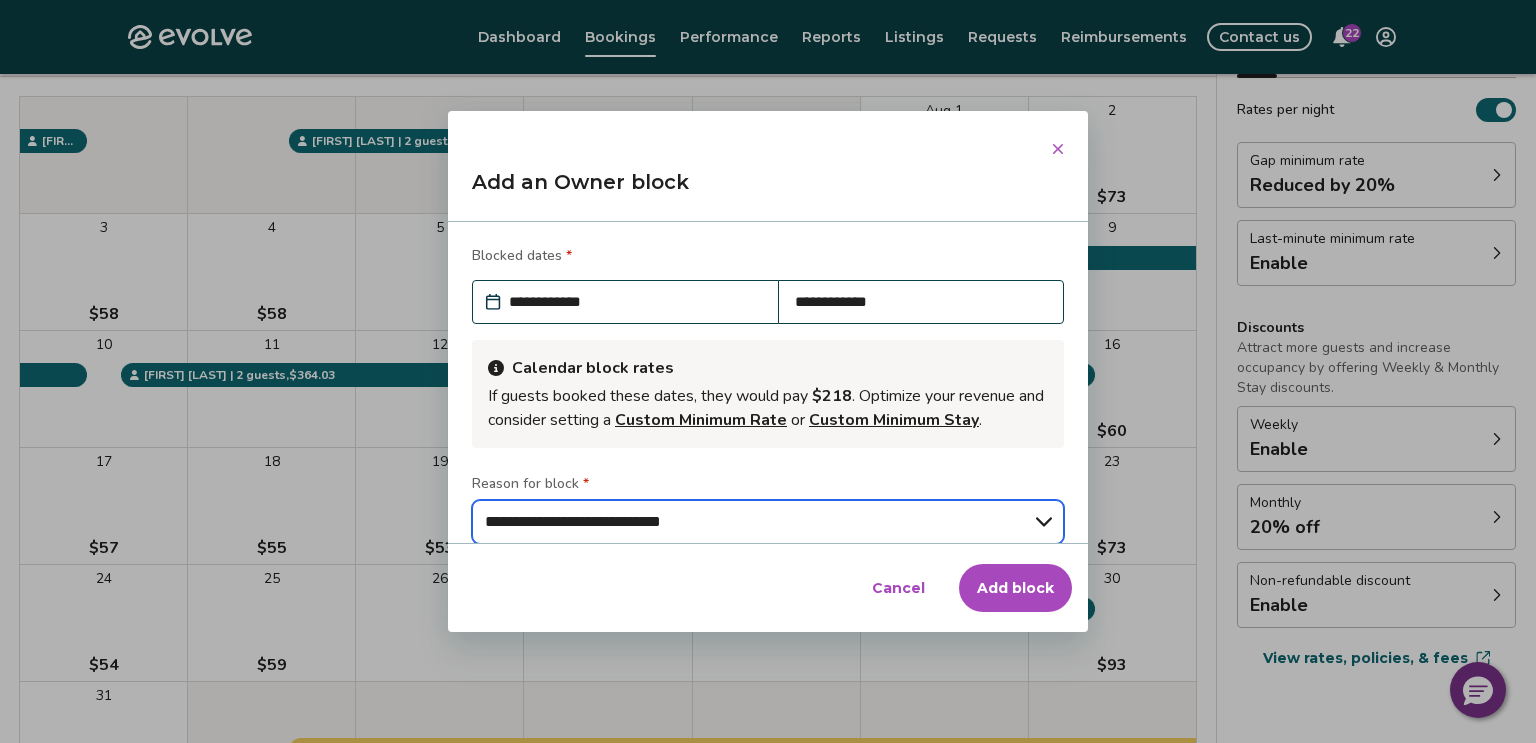click on "**********" at bounding box center [768, 522] 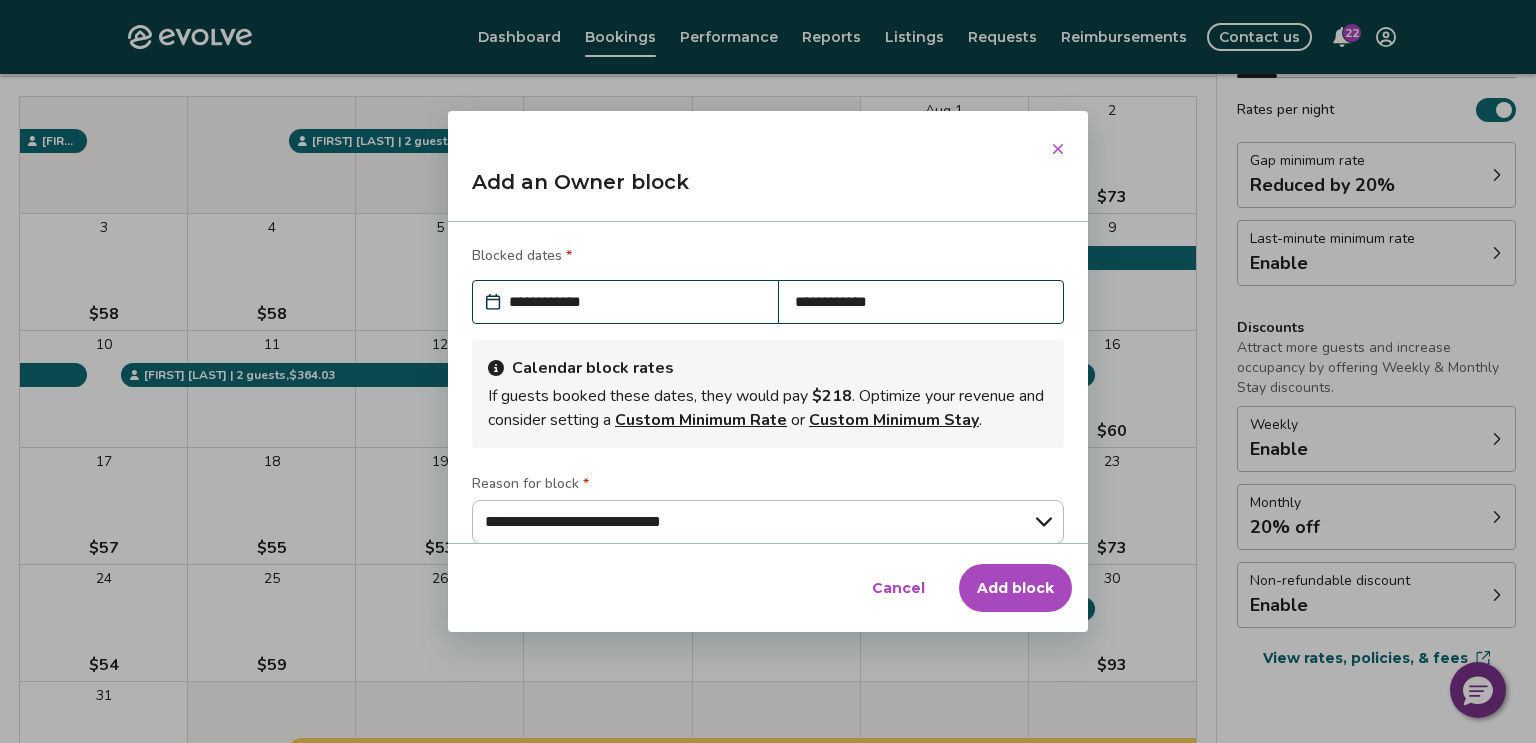 click on "Add block" at bounding box center [1015, 588] 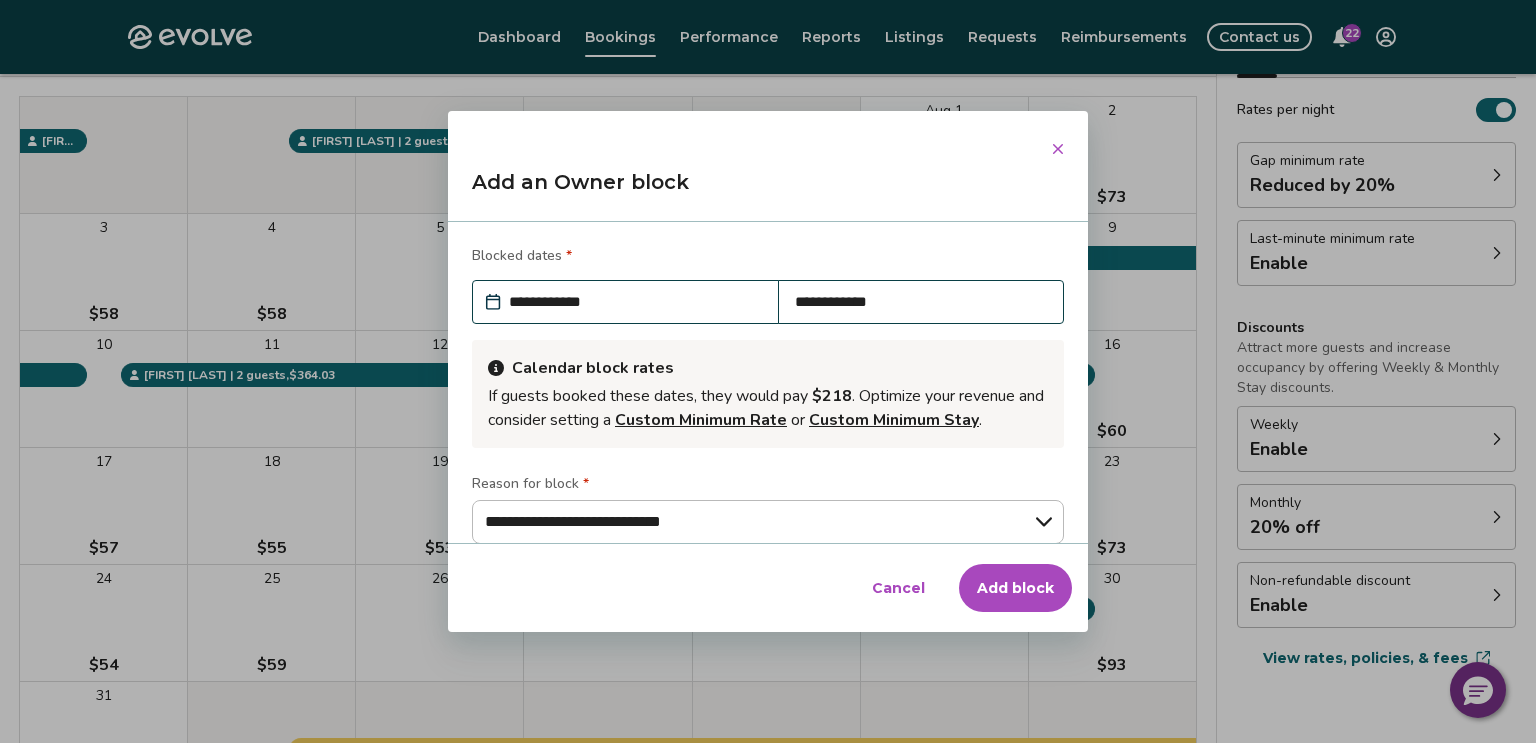 click on "Add block" at bounding box center [1015, 588] 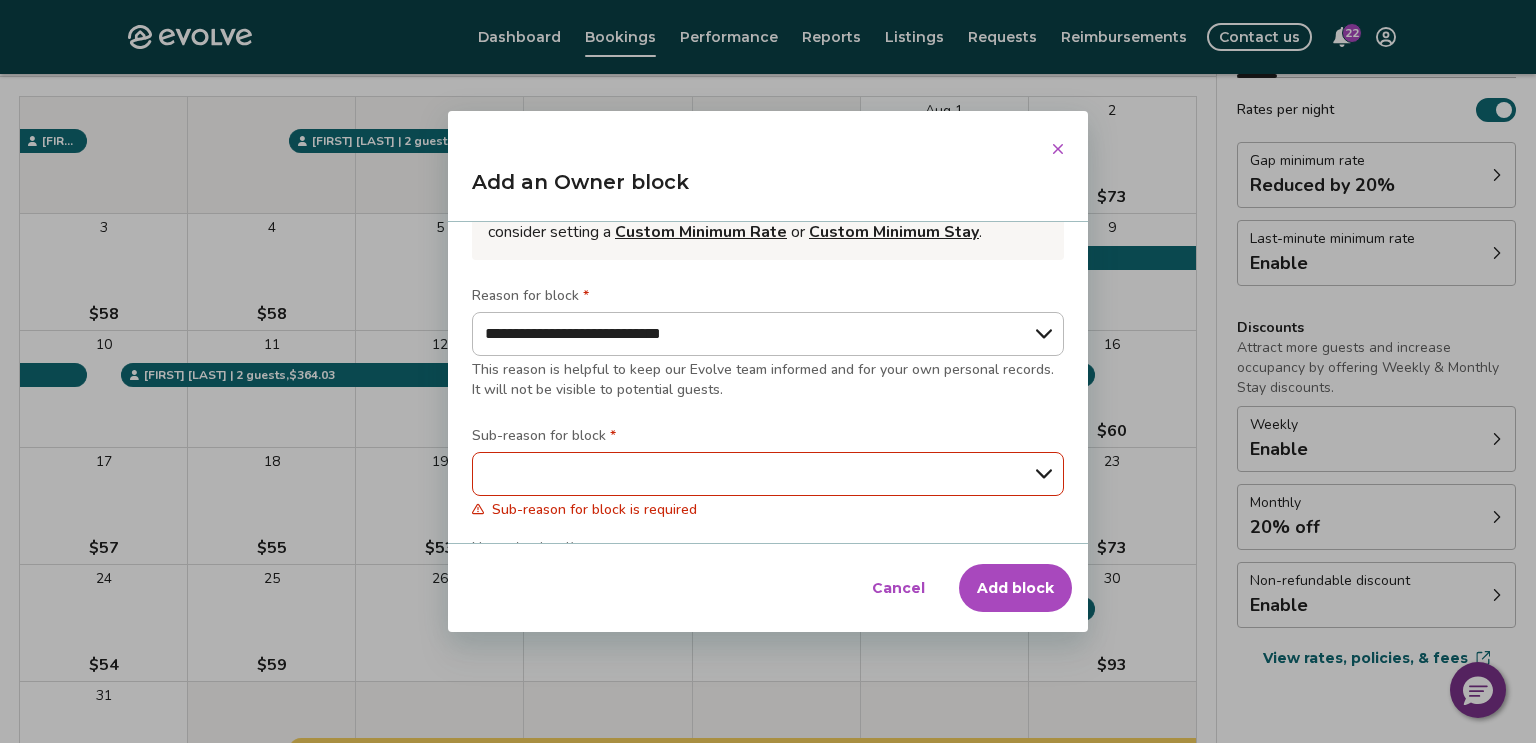 scroll, scrollTop: 191, scrollLeft: 0, axis: vertical 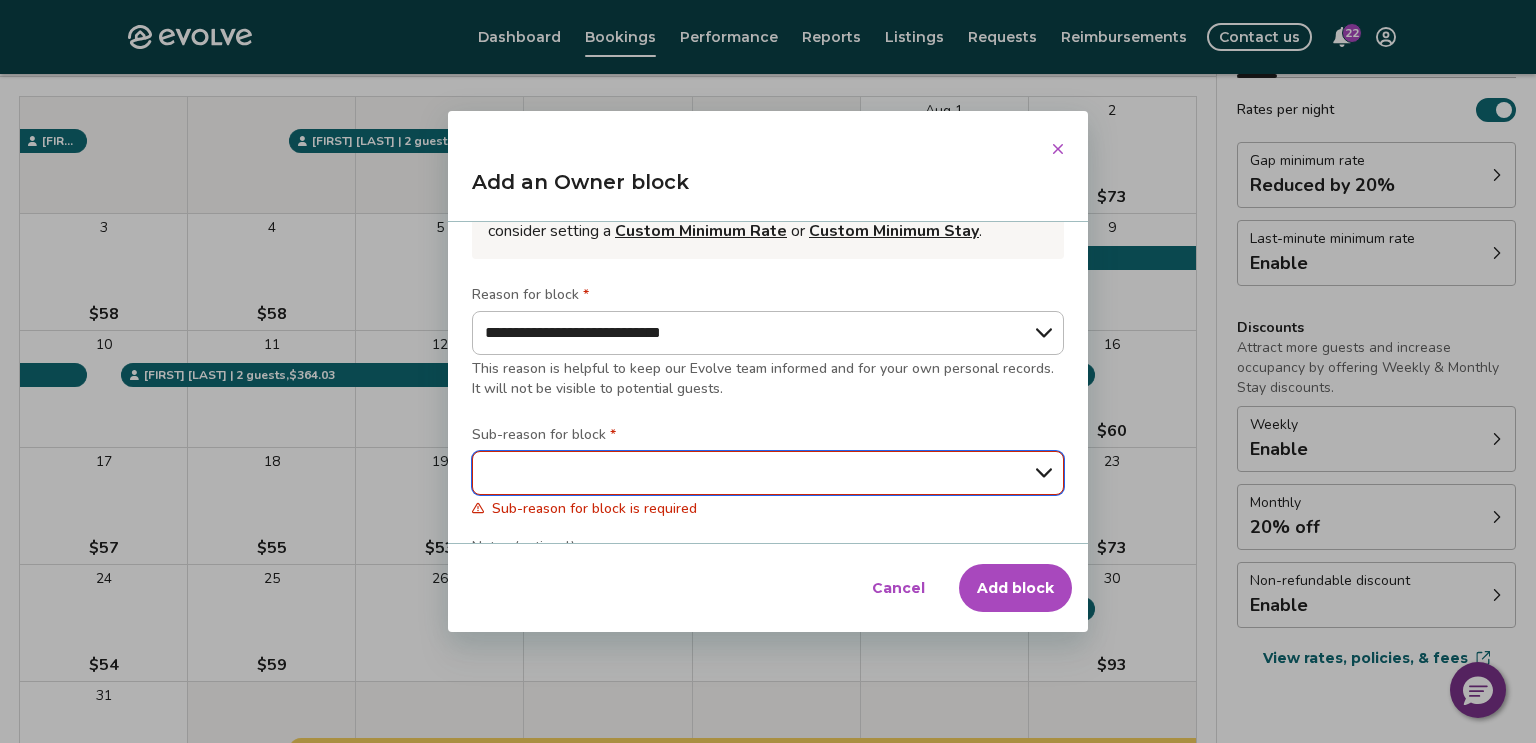 click on "**********" at bounding box center [768, 473] 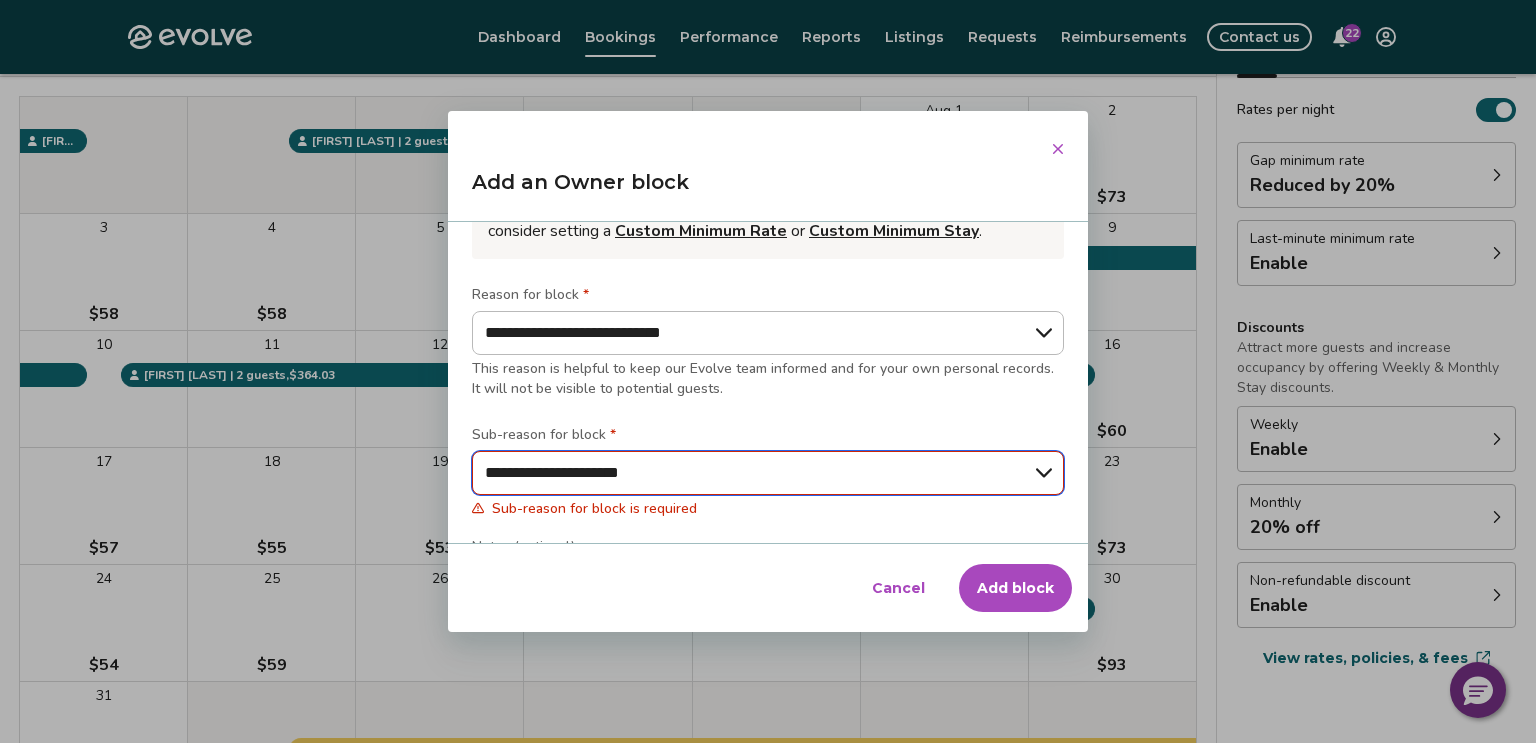 click on "**********" at bounding box center [768, 473] 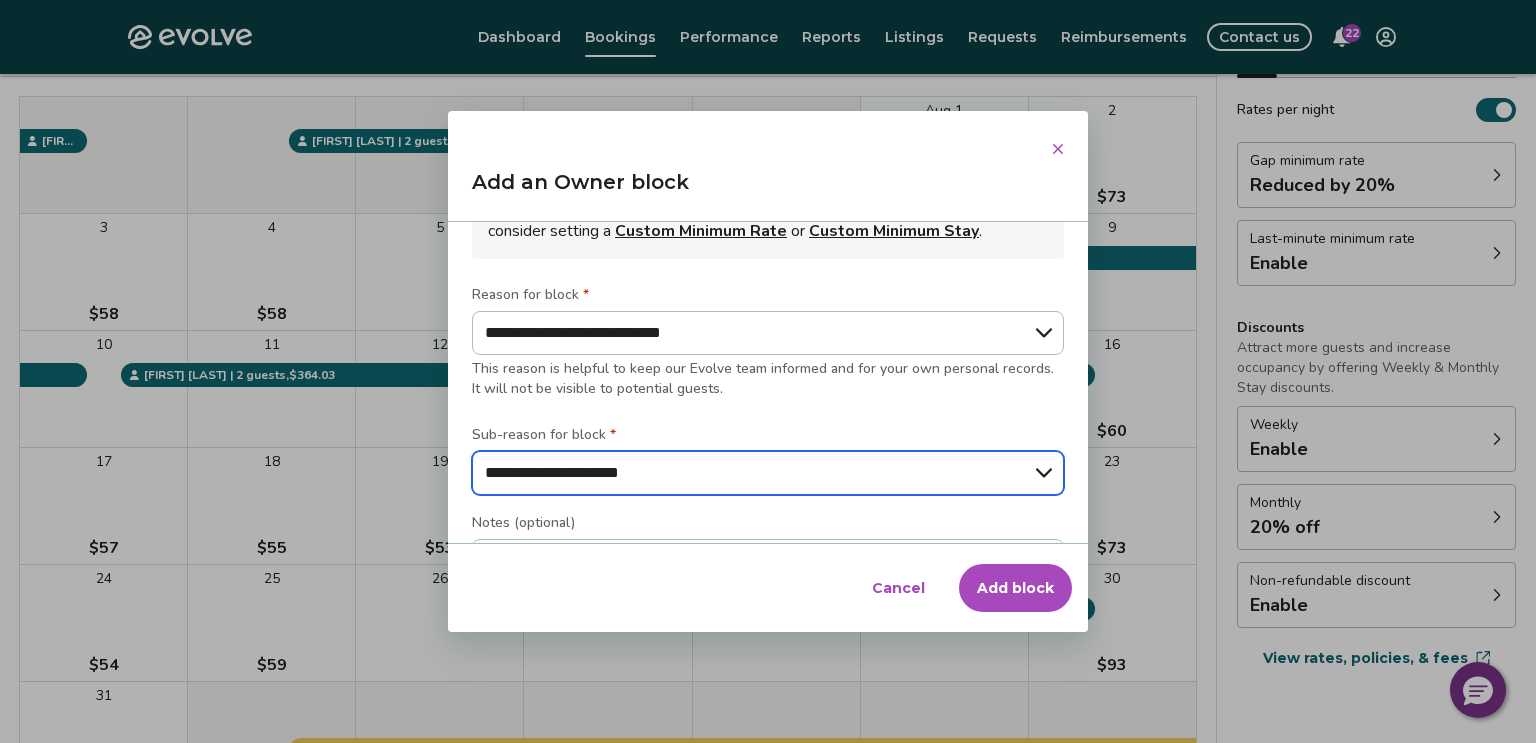 click on "**********" at bounding box center (768, 473) 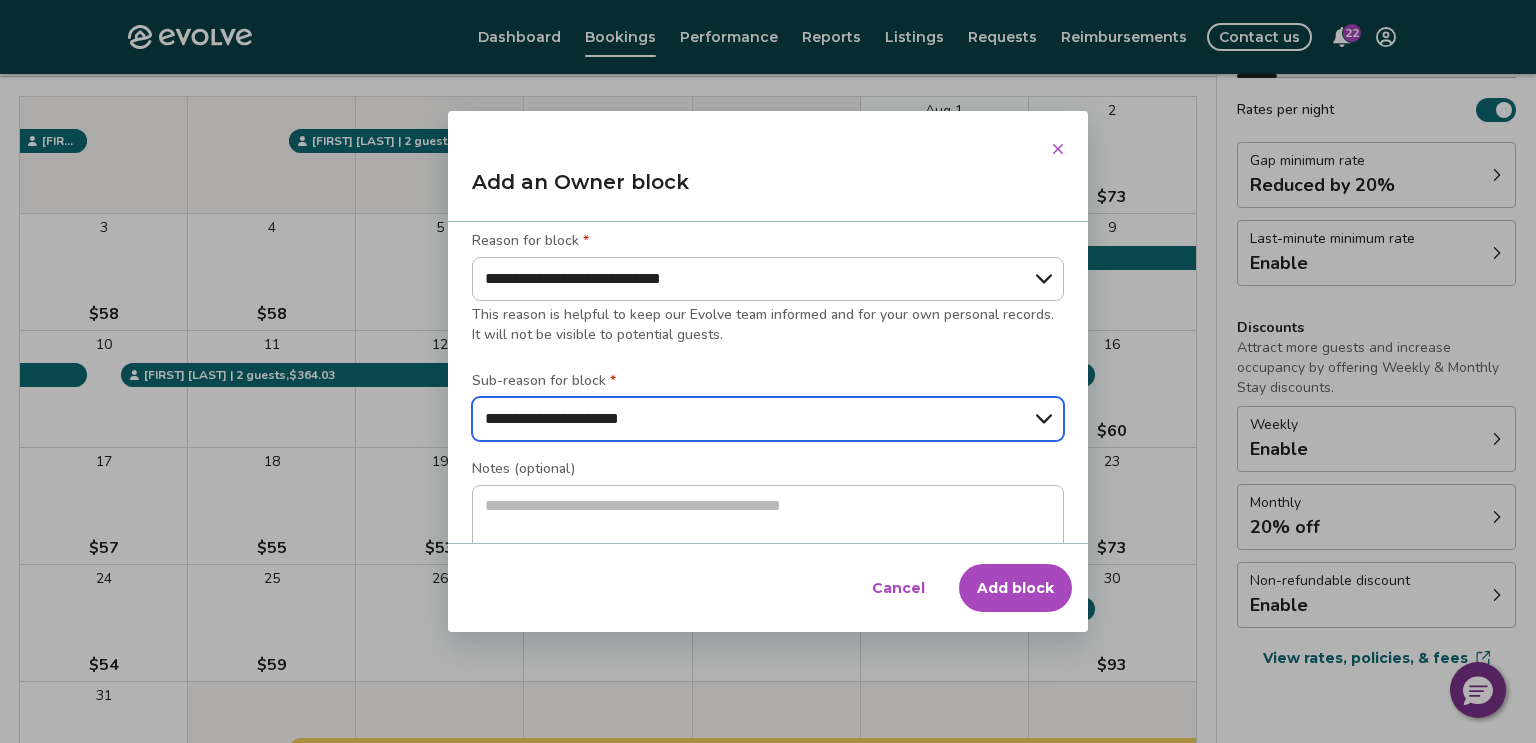 scroll, scrollTop: 284, scrollLeft: 0, axis: vertical 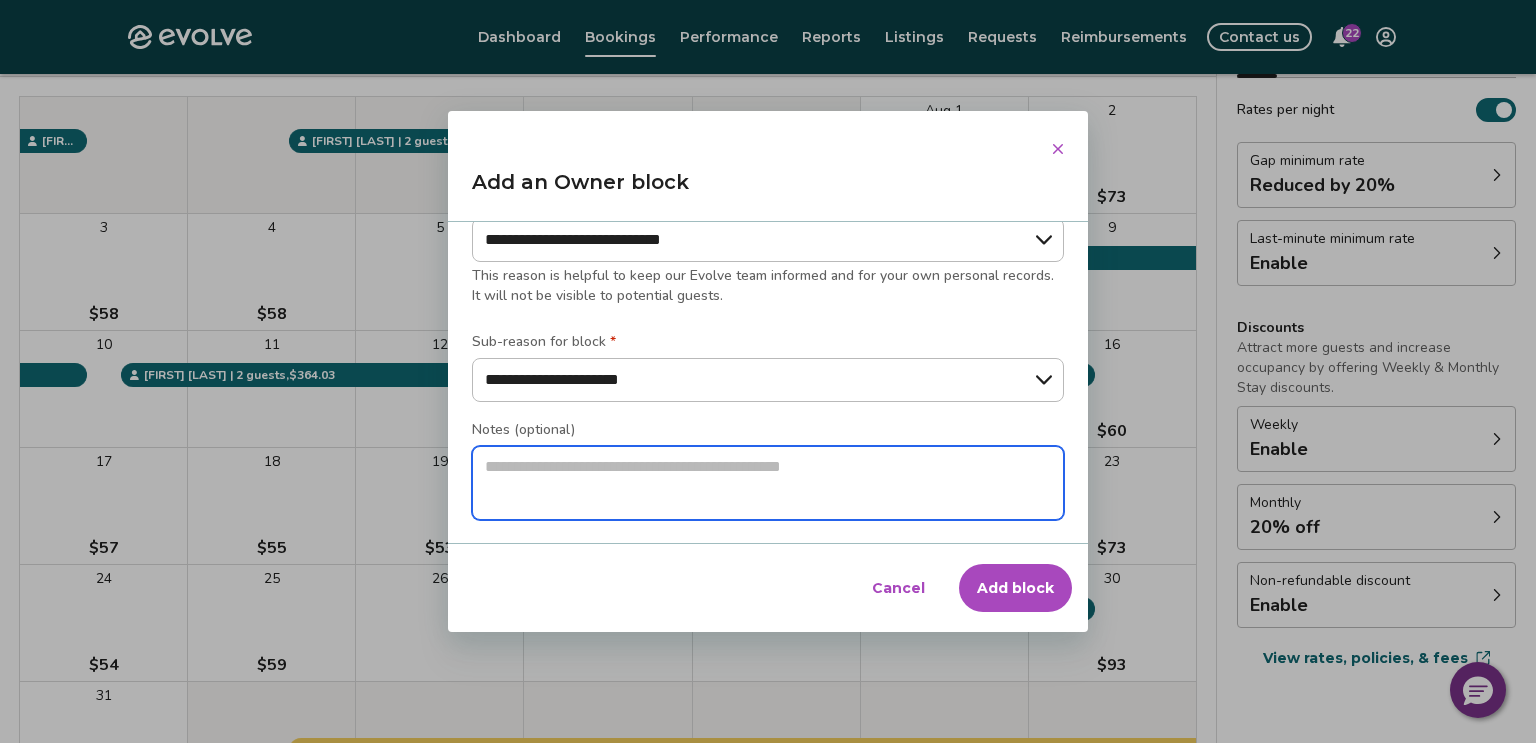 click at bounding box center [768, 483] 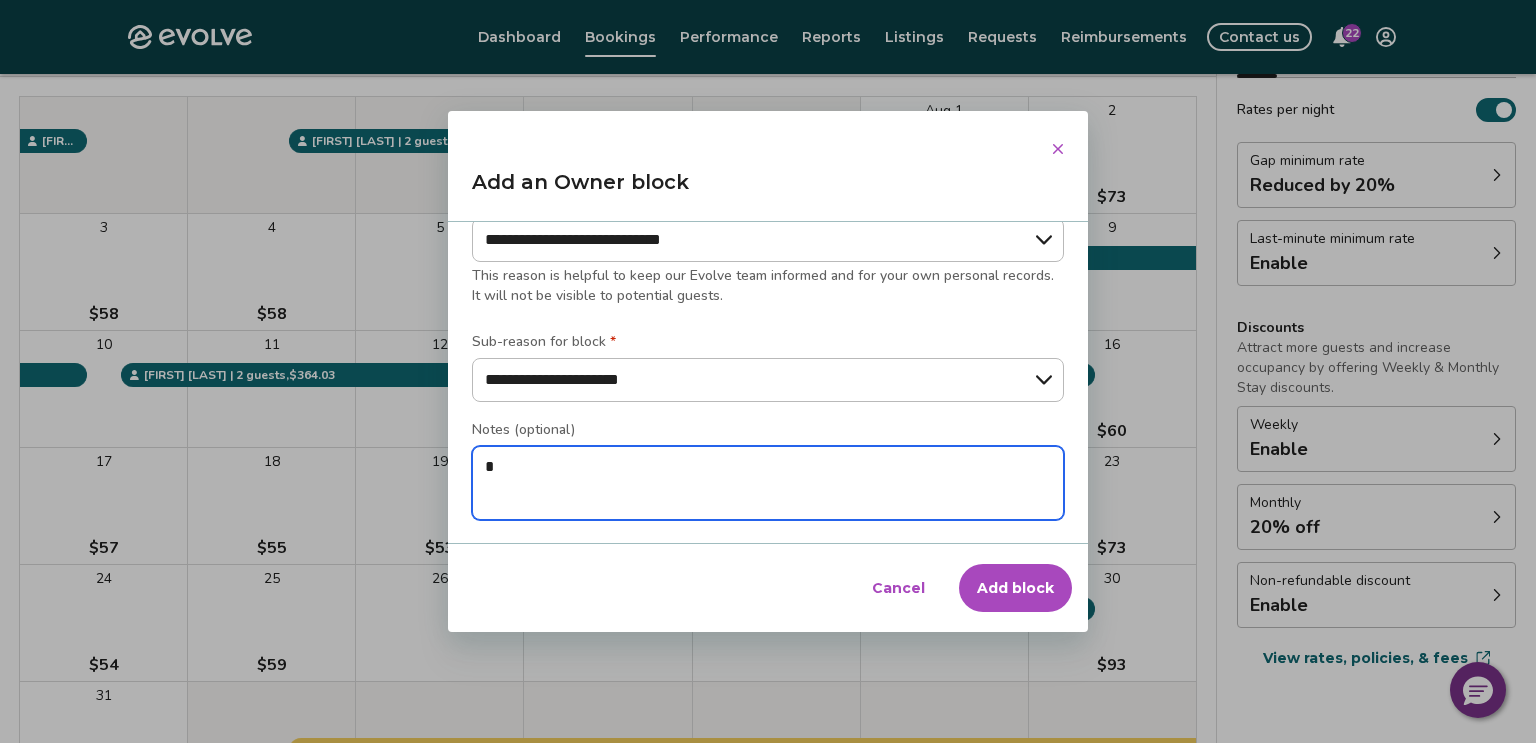 type on "*" 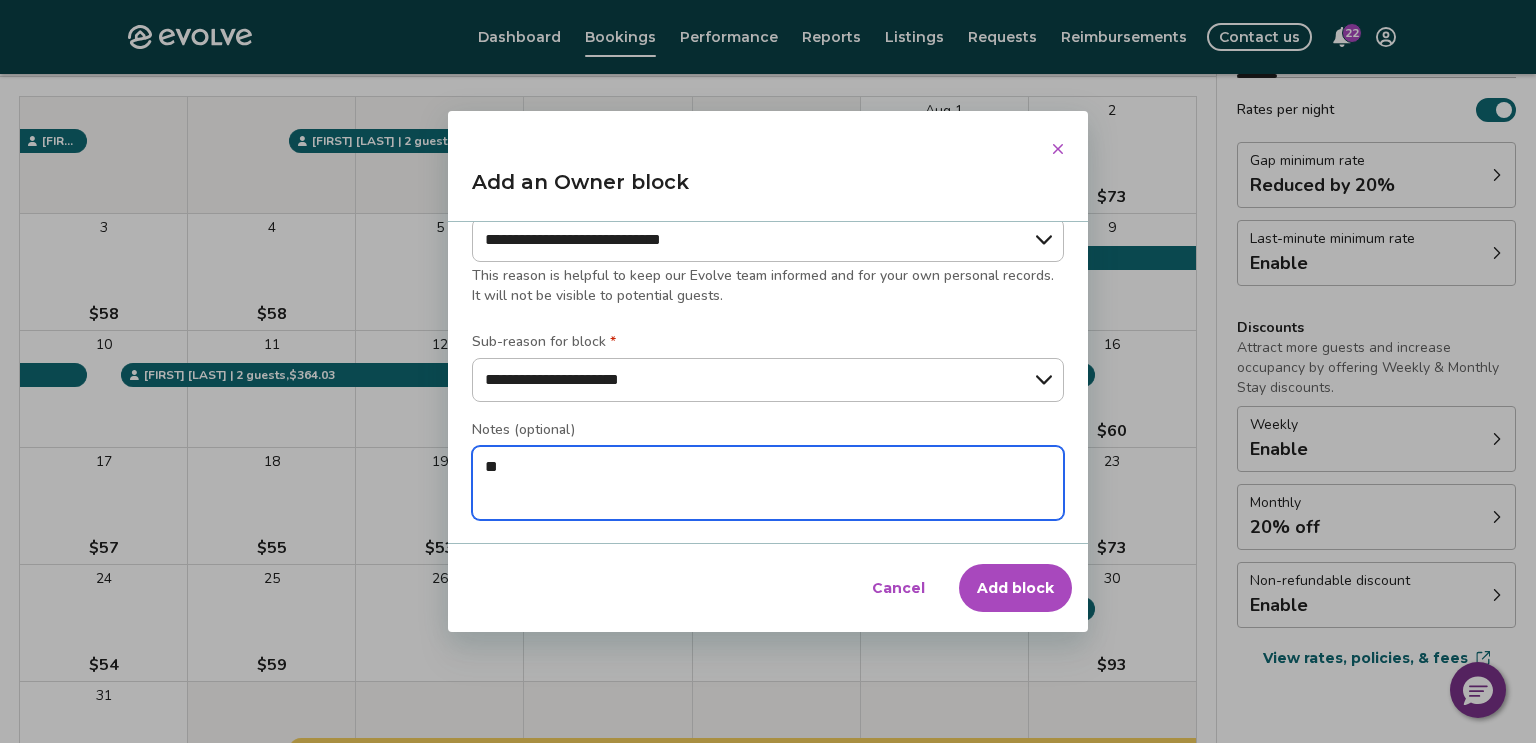 type on "*" 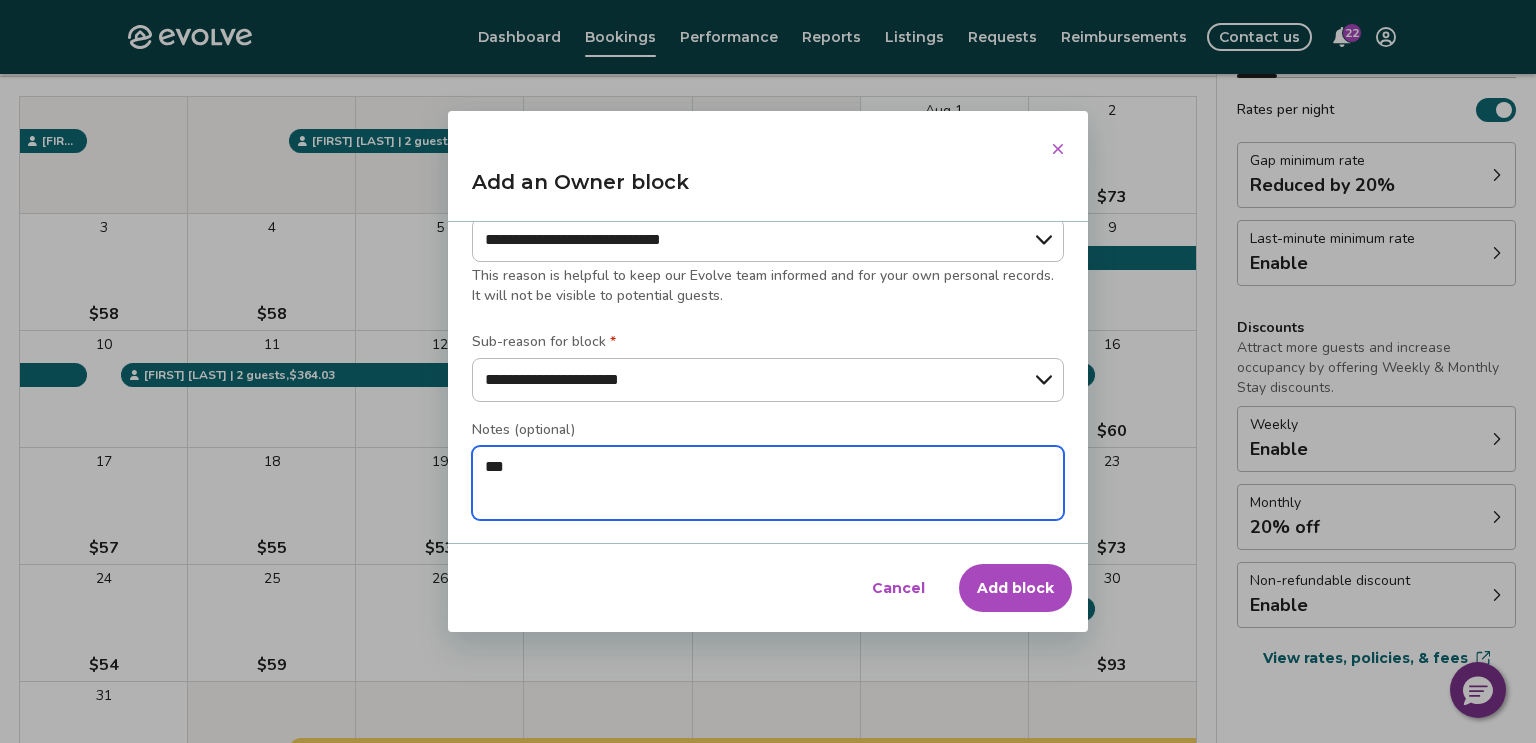 type on "*" 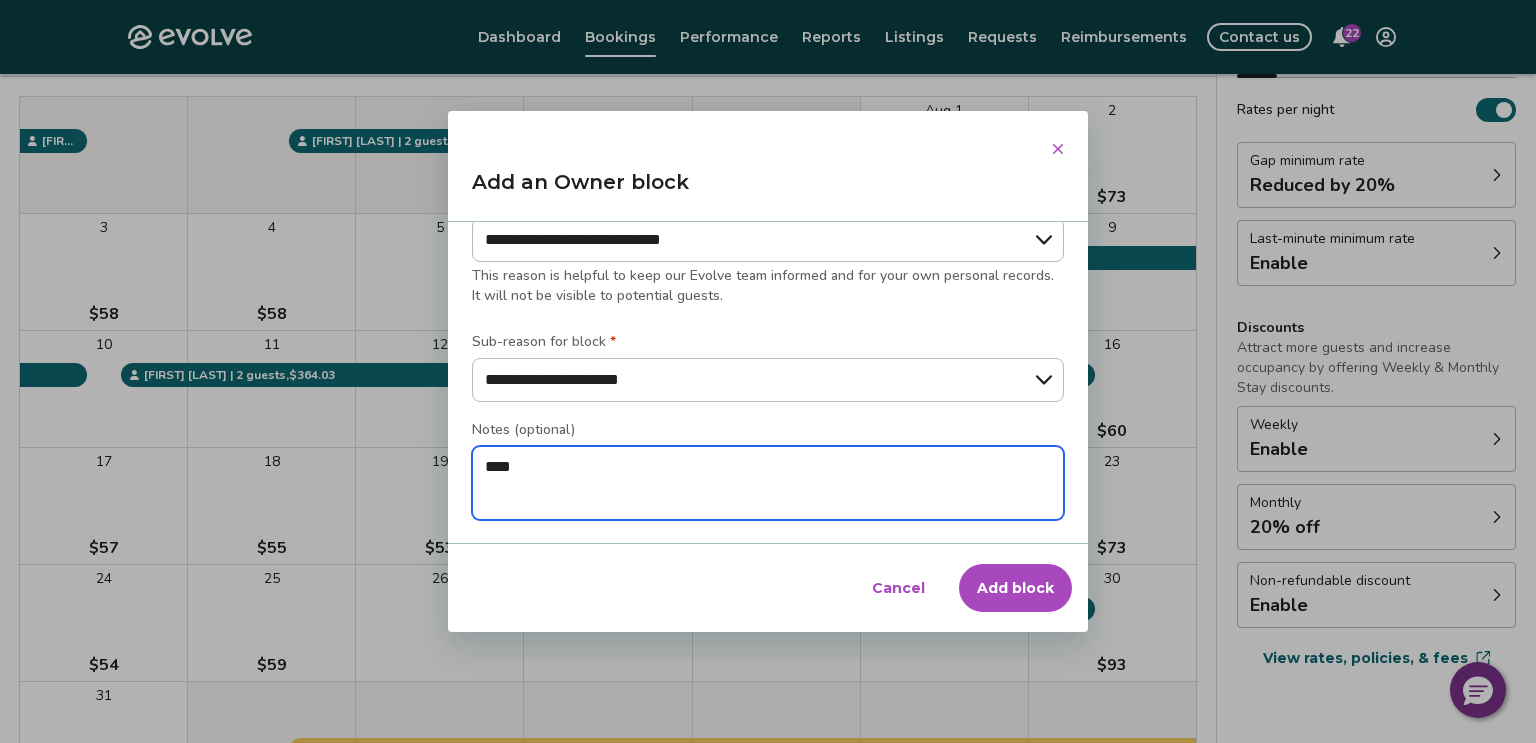 type on "*" 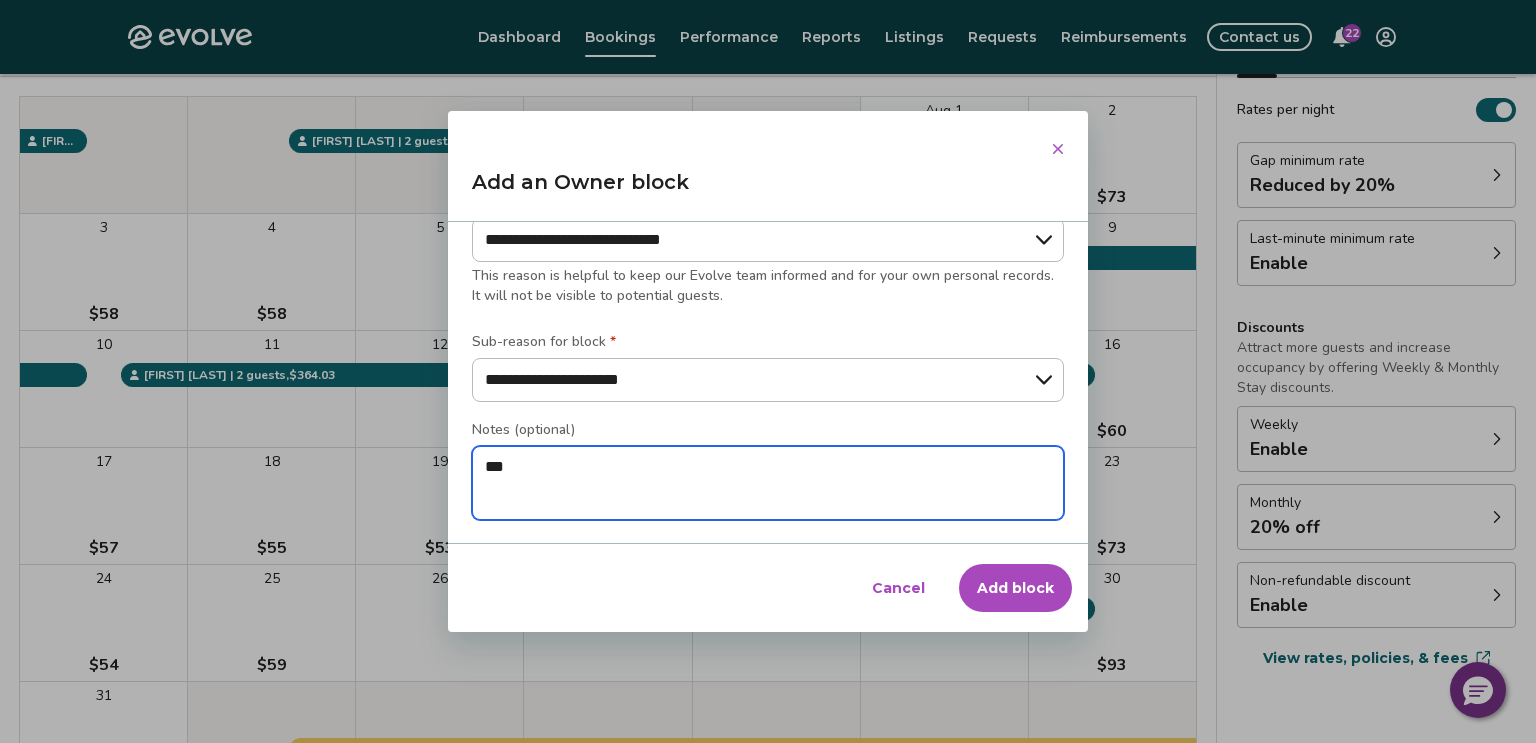 type on "*" 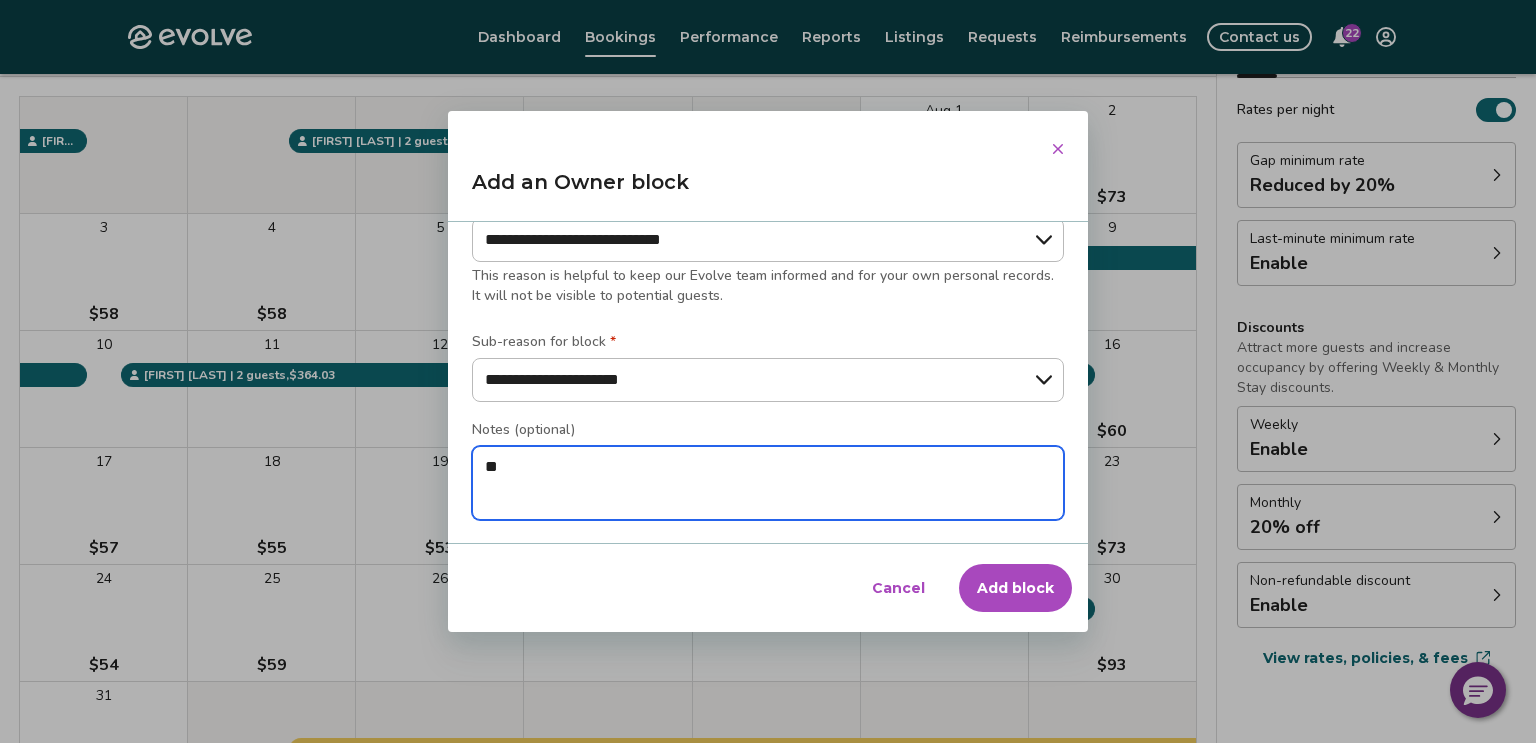 type on "*" 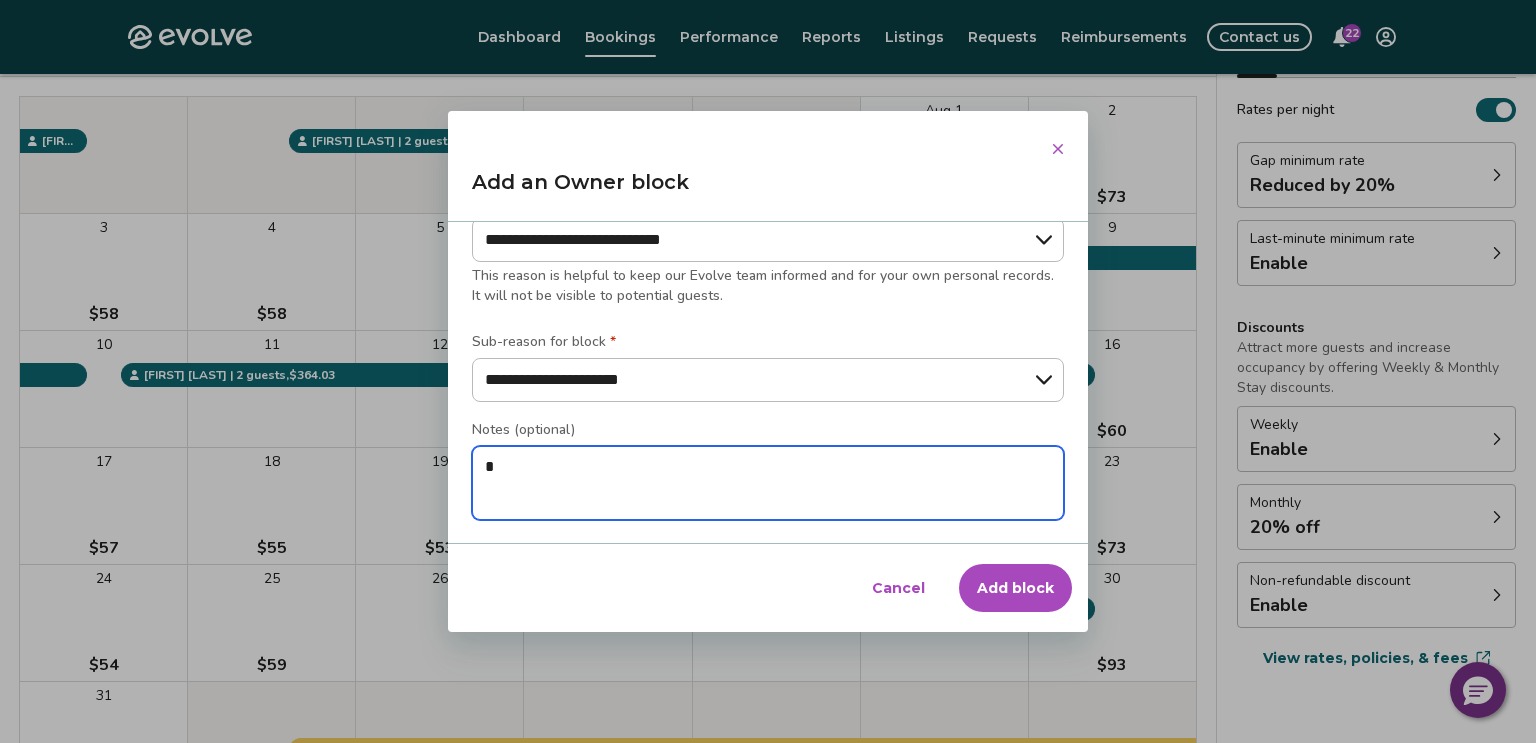 type on "*" 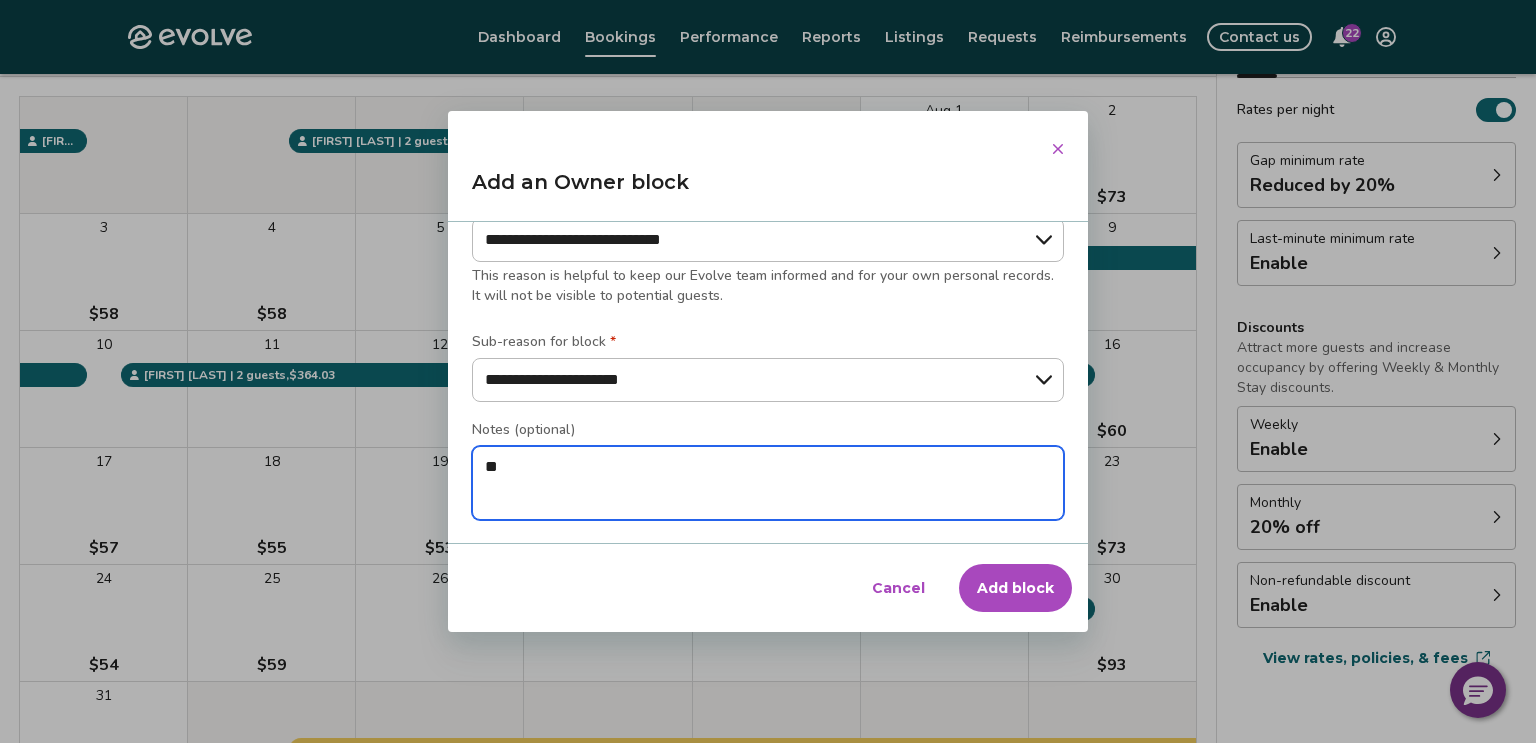 type on "*" 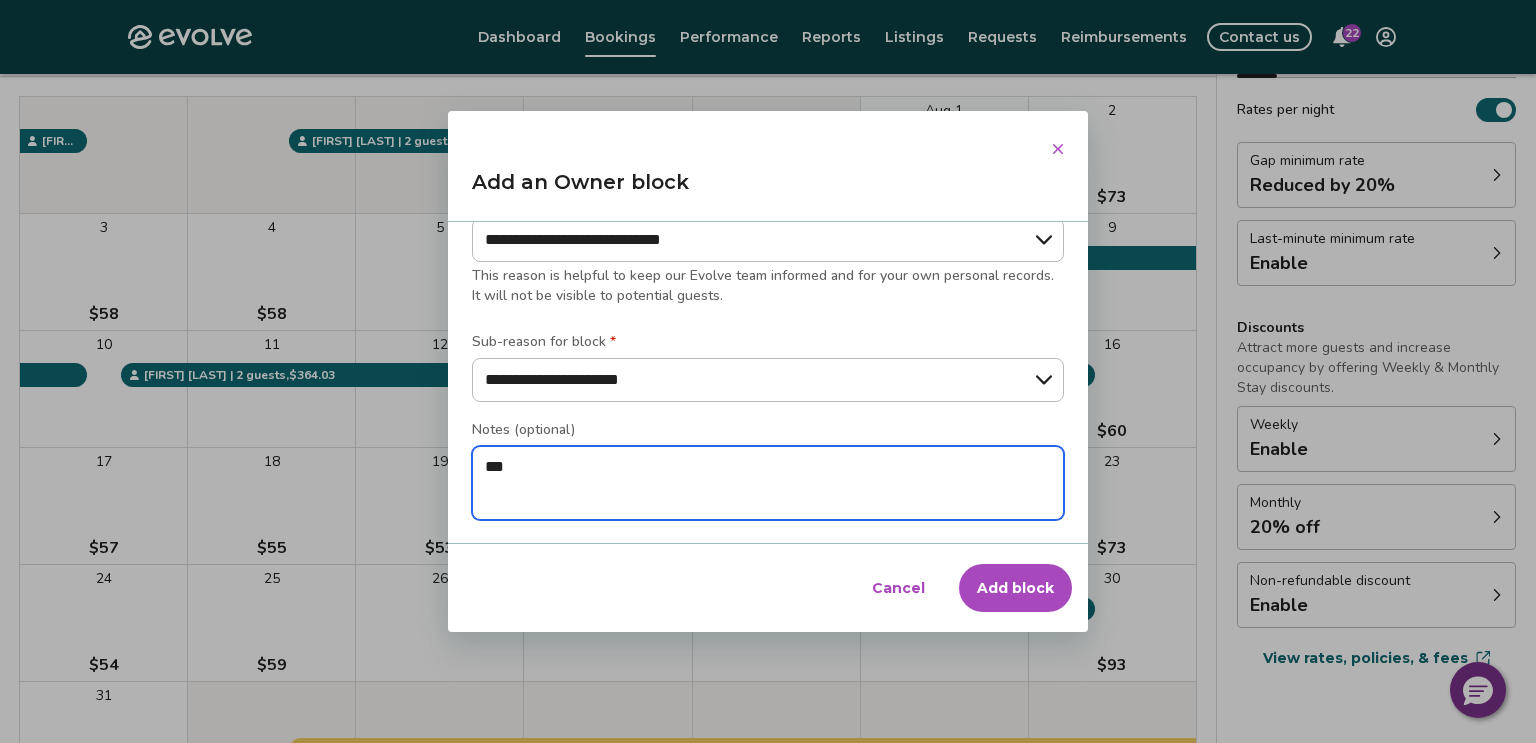 type on "*" 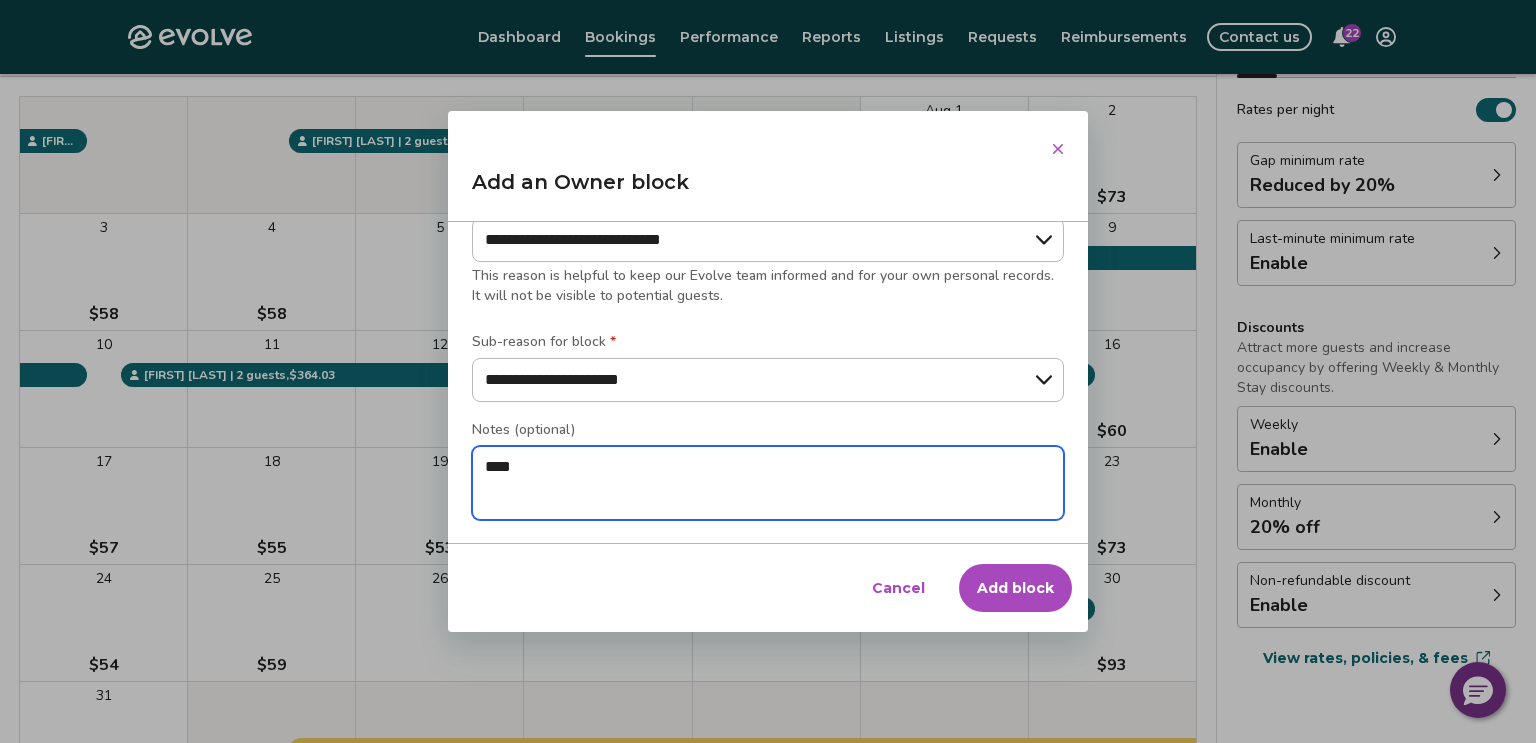 type on "*" 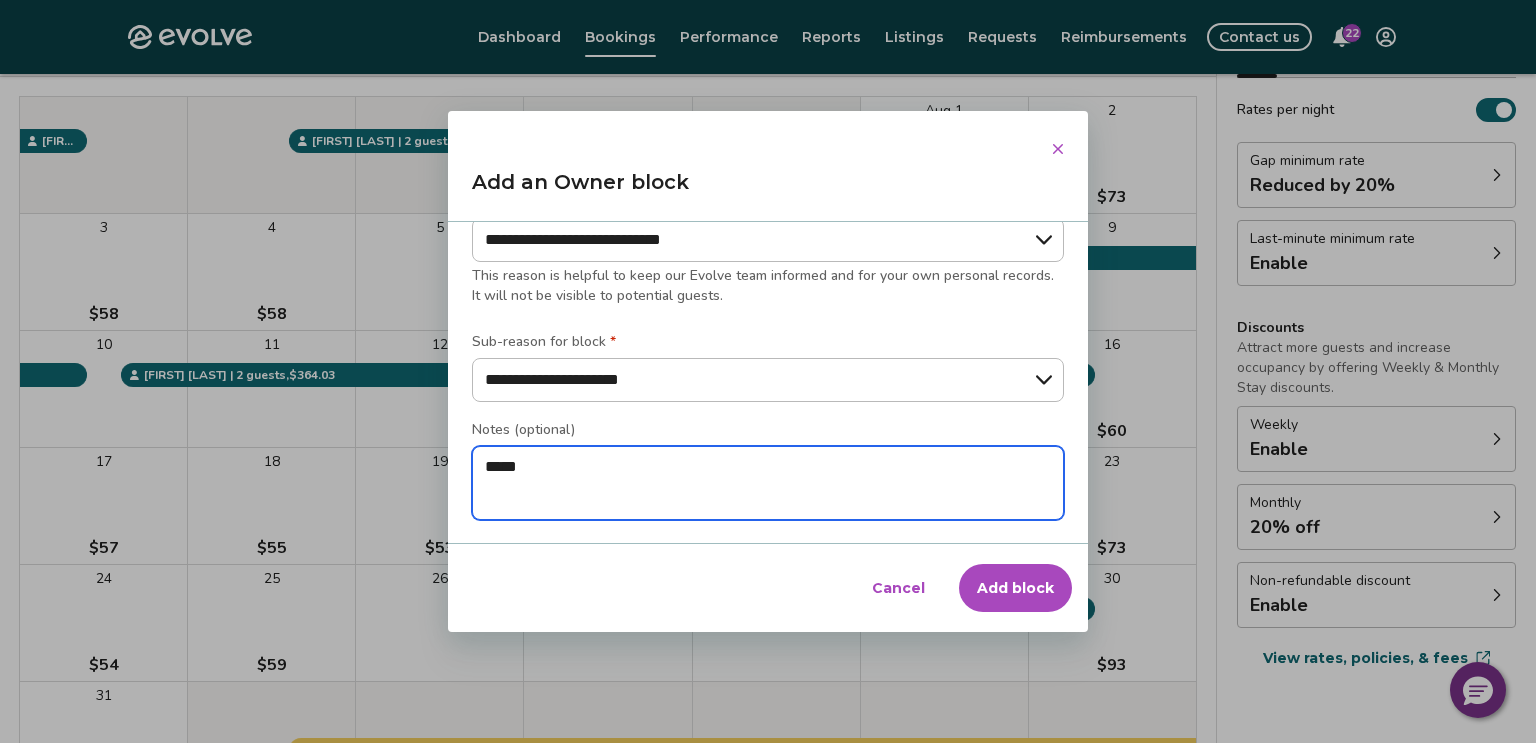 type on "*" 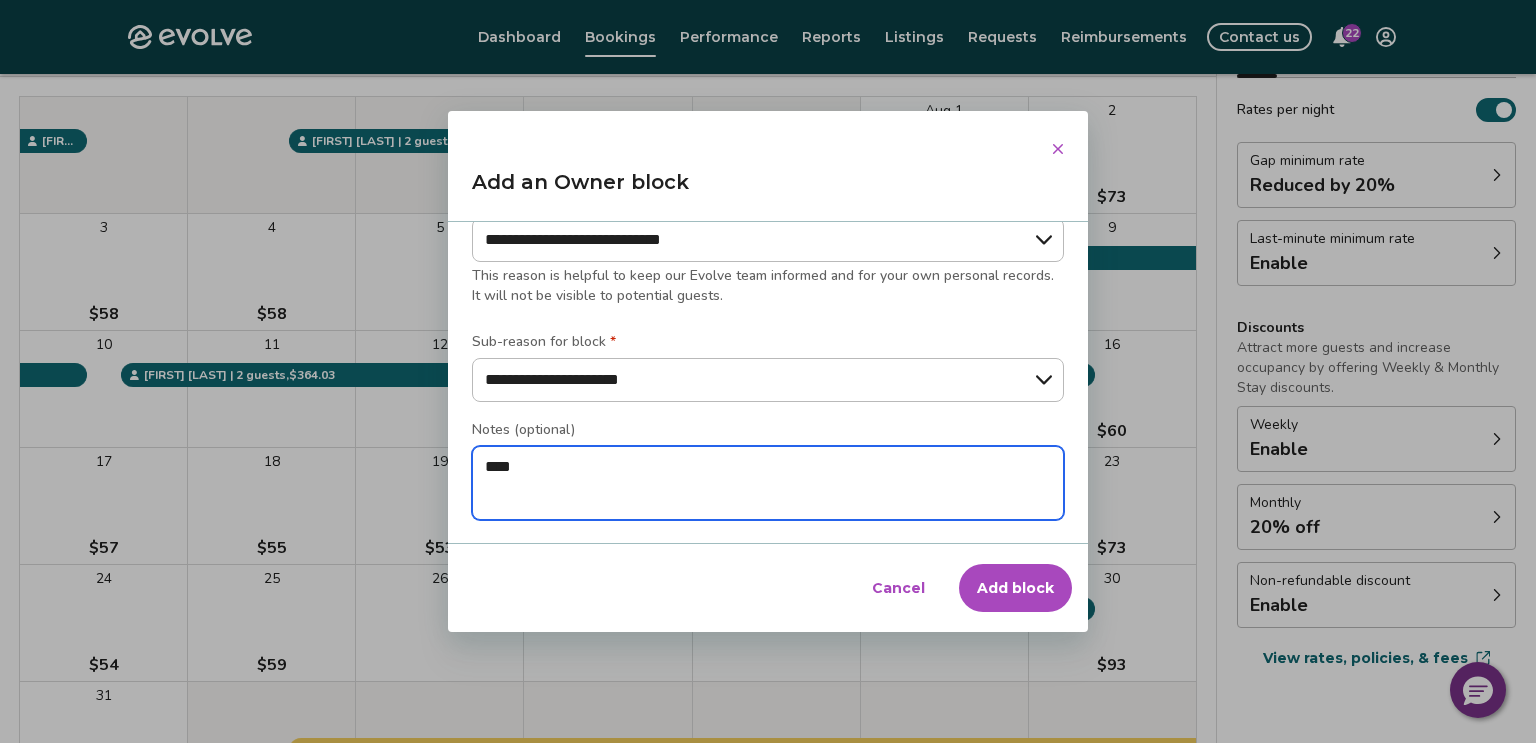 type on "*" 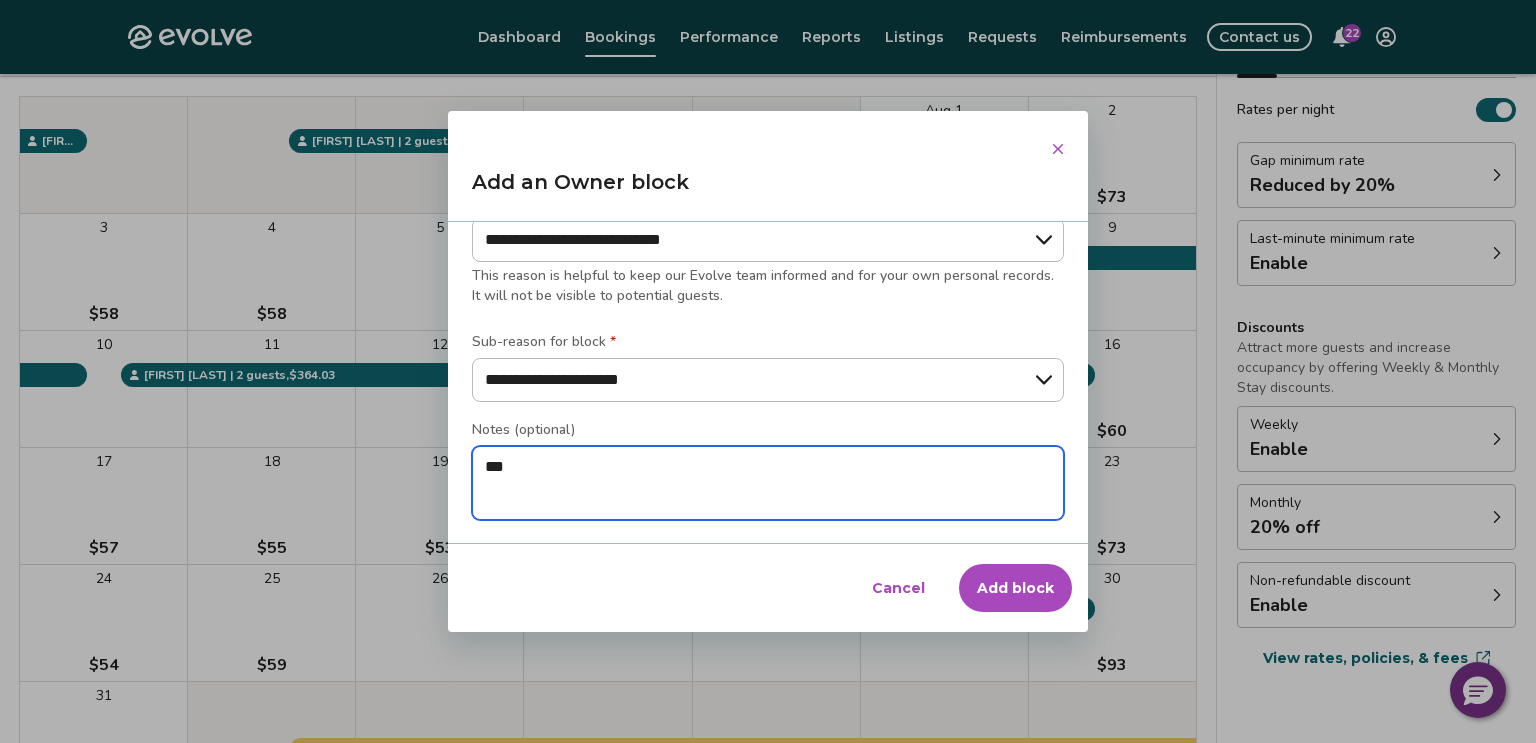 type on "*" 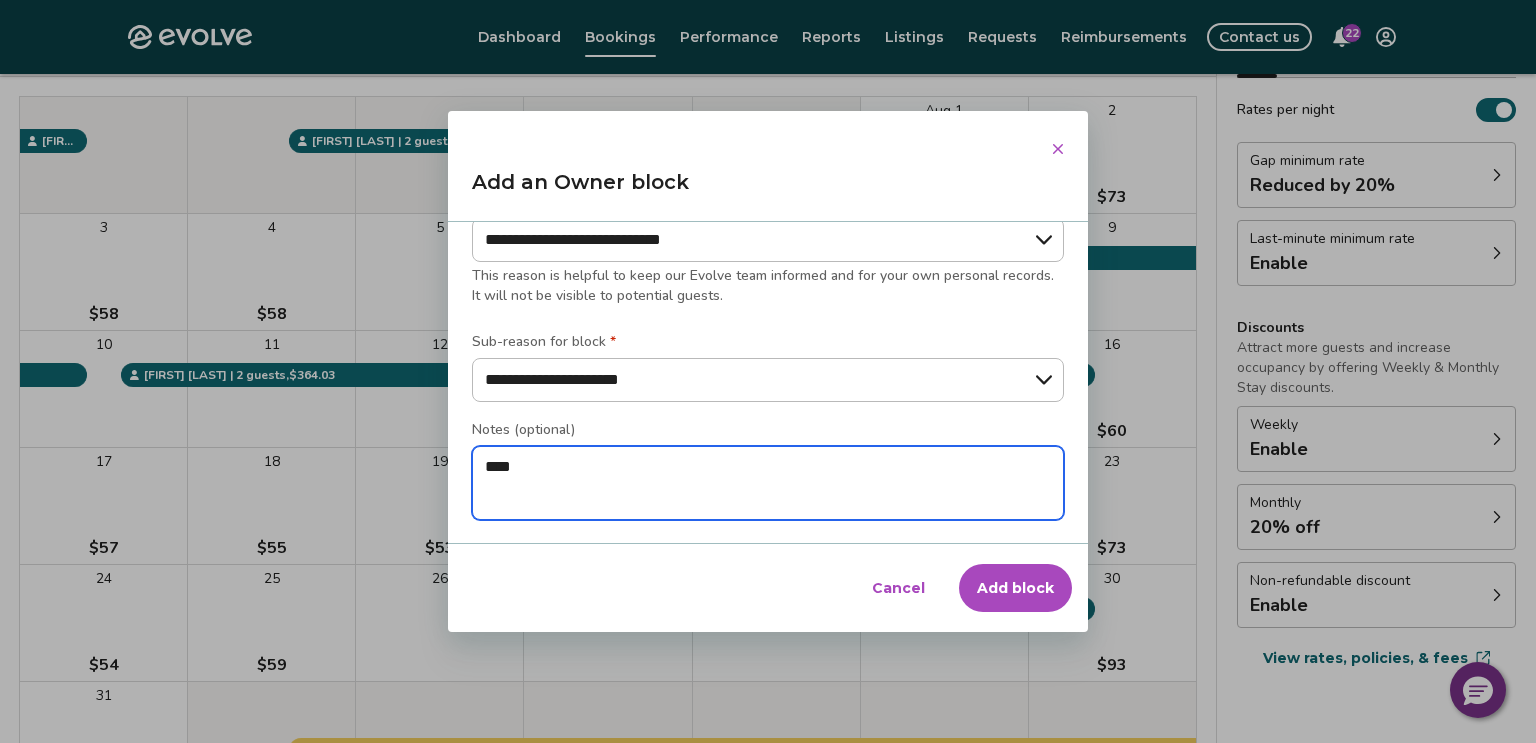 type on "*" 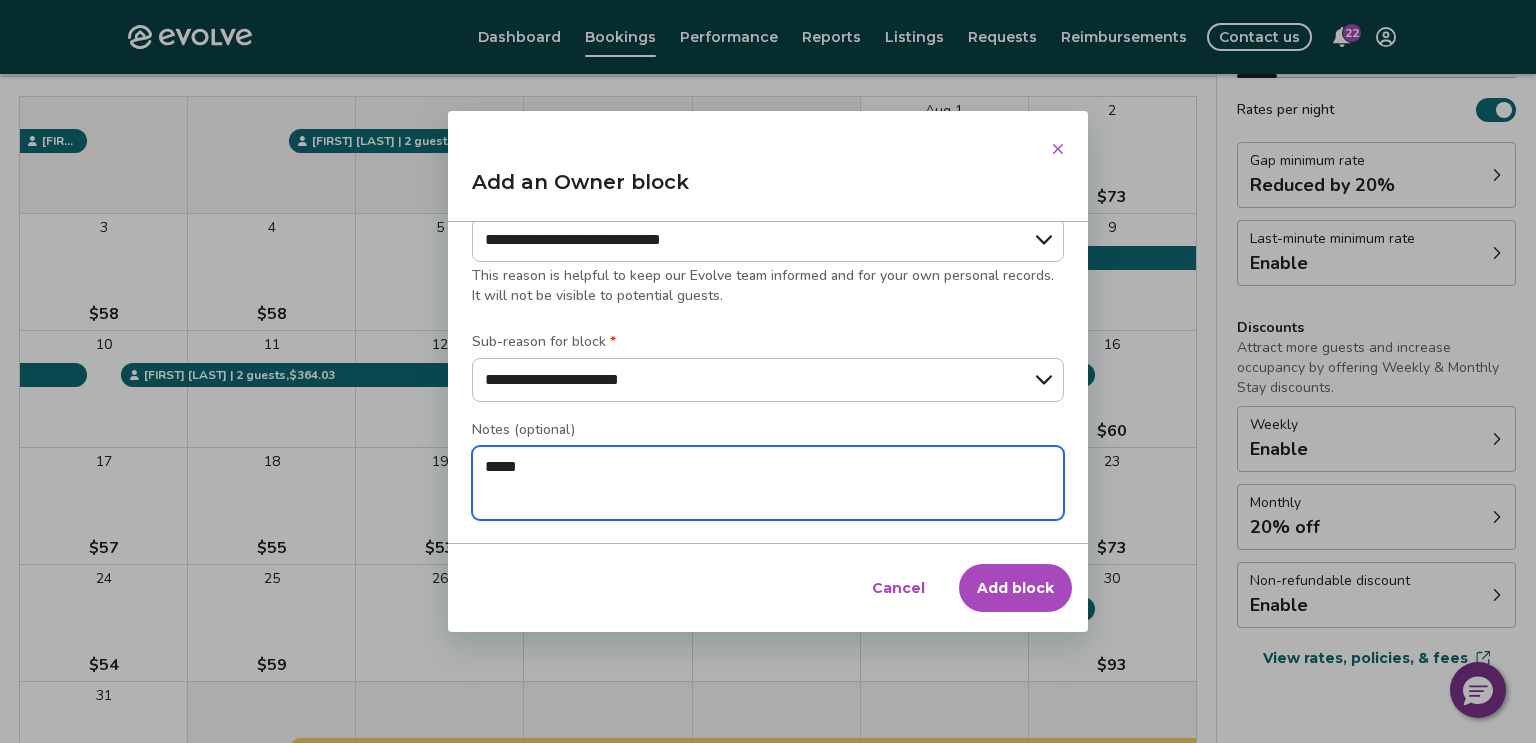 type on "*" 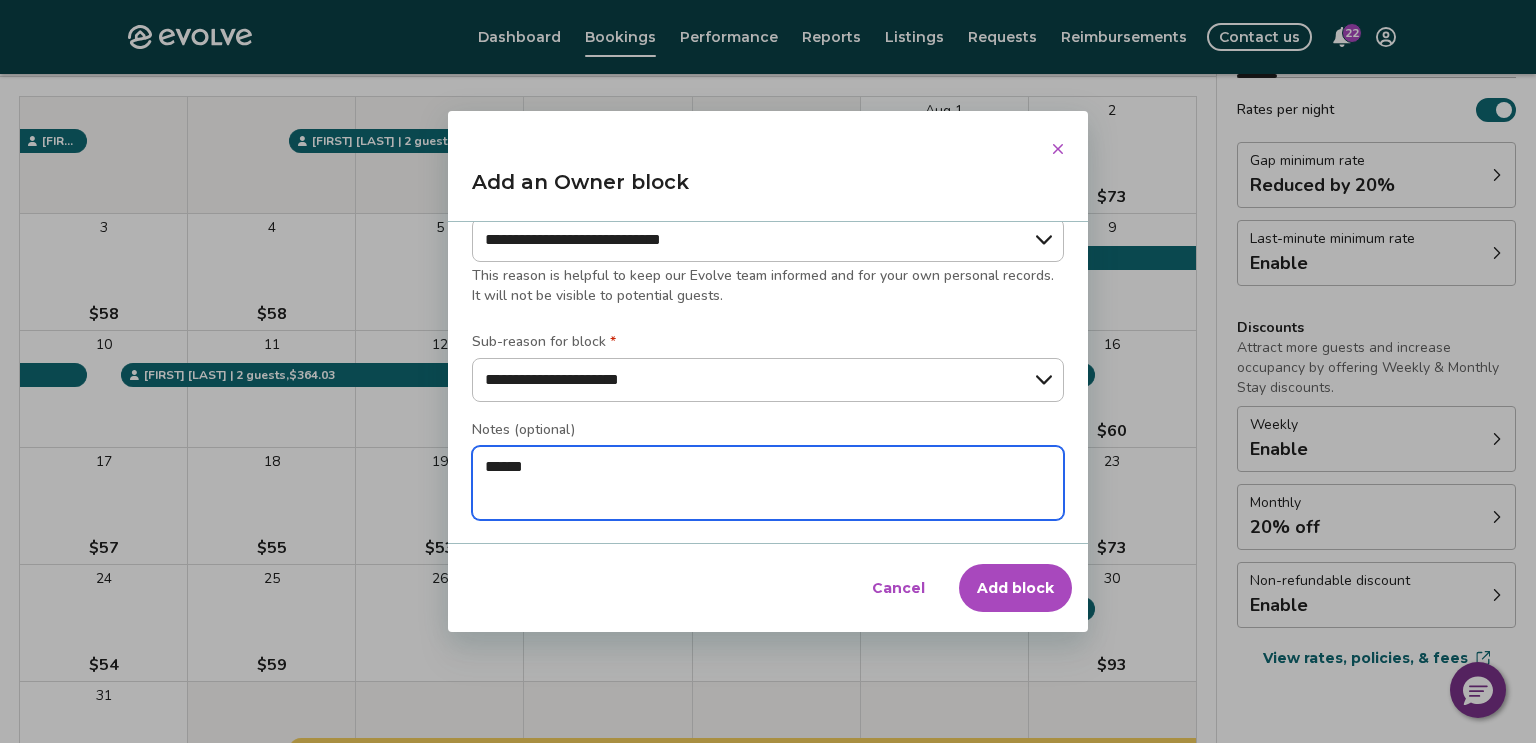 type on "*" 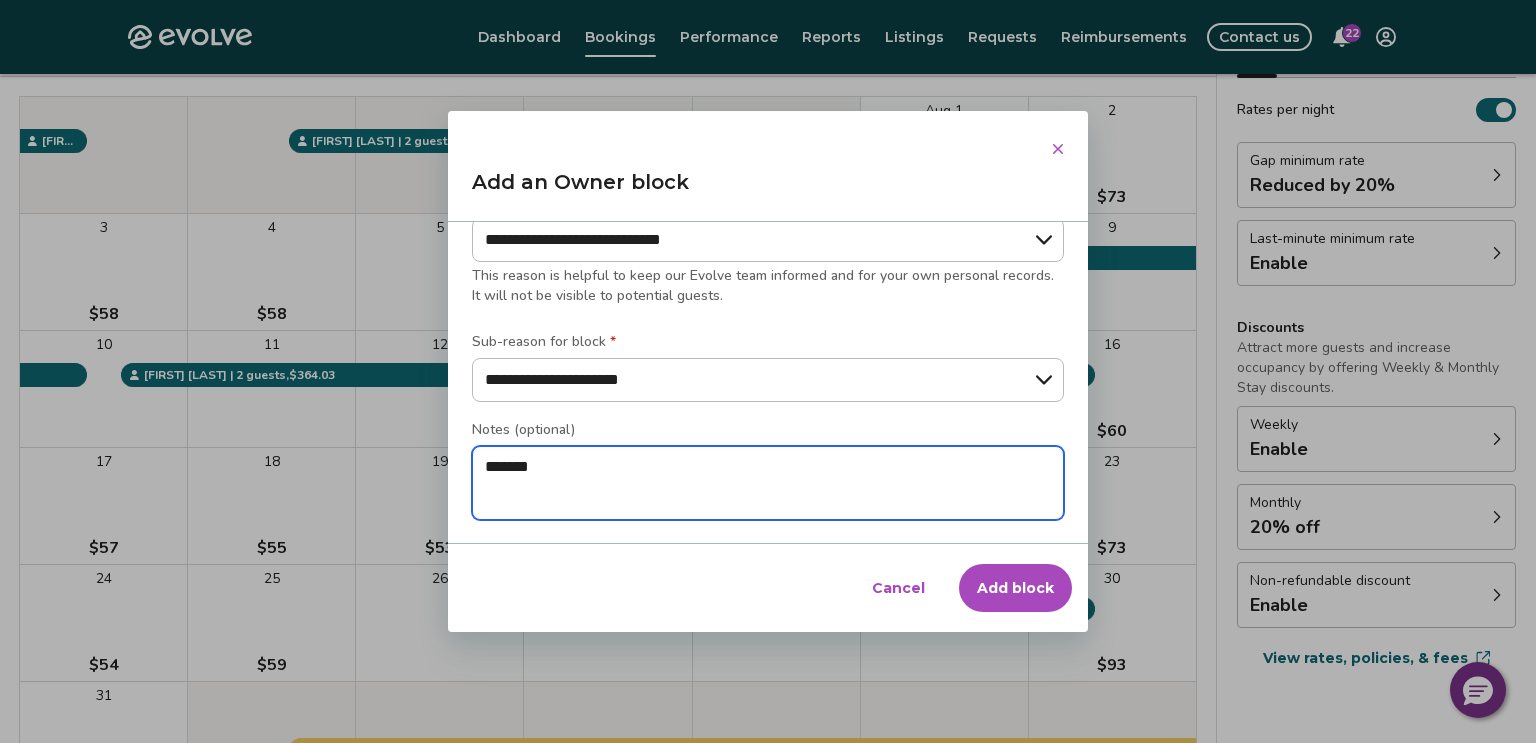 type on "*" 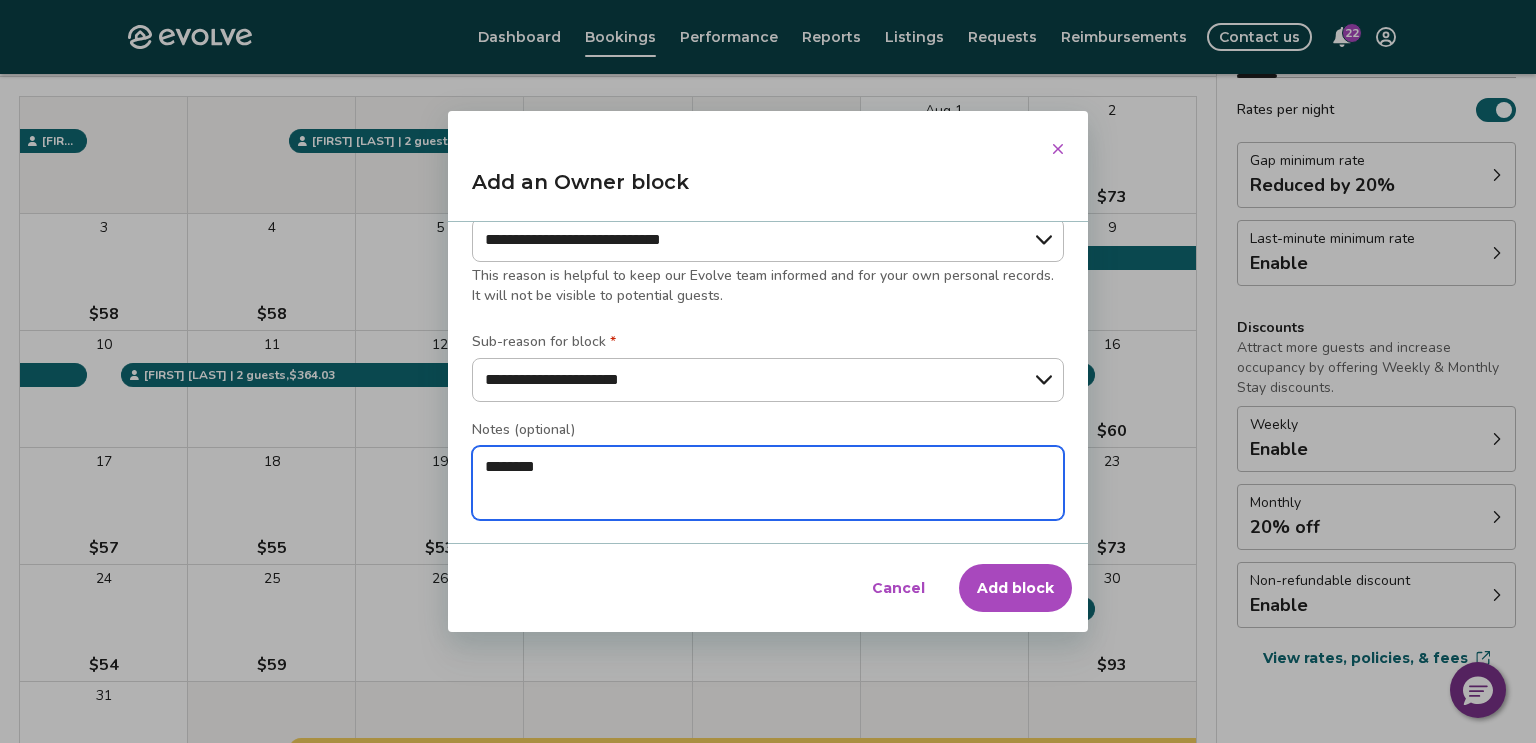 type on "*" 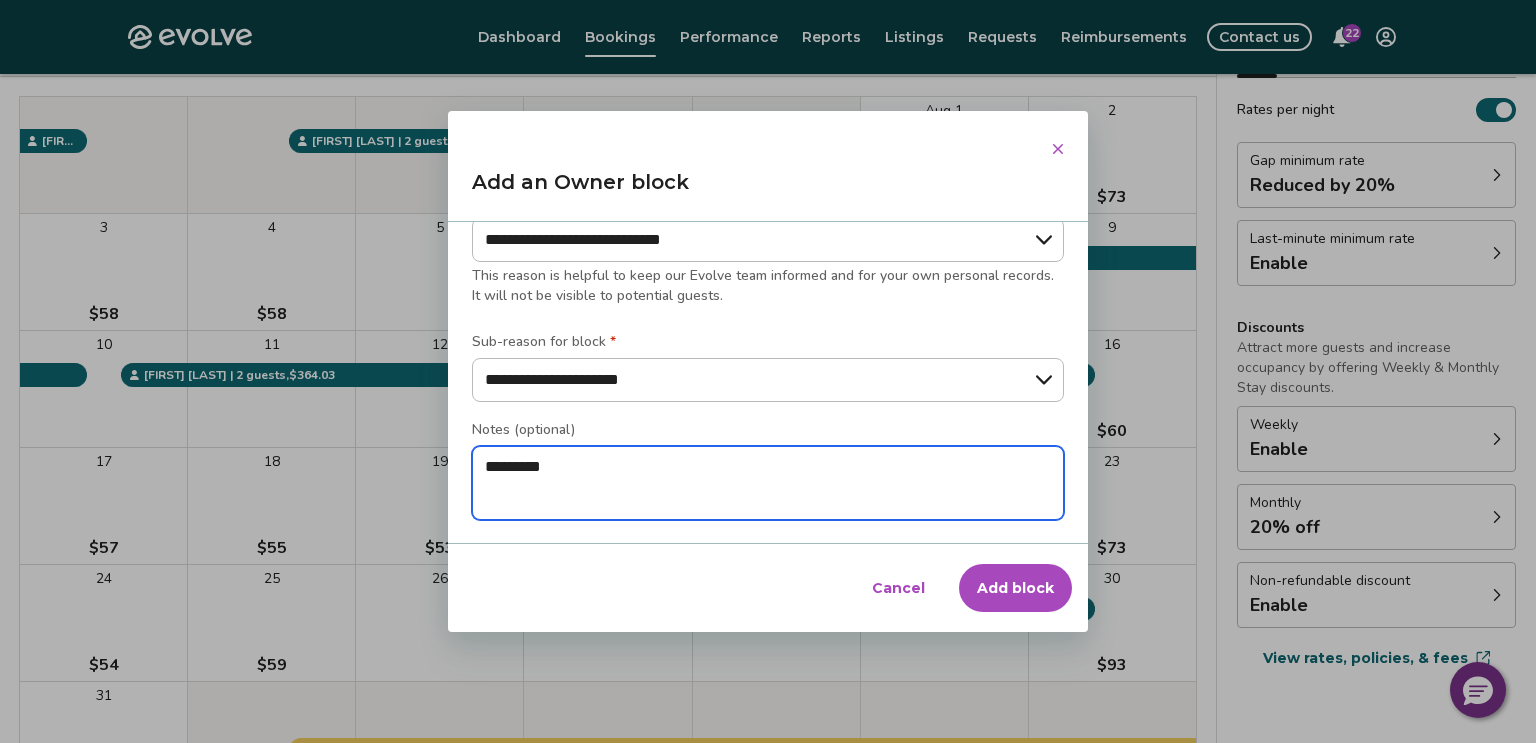 type on "*" 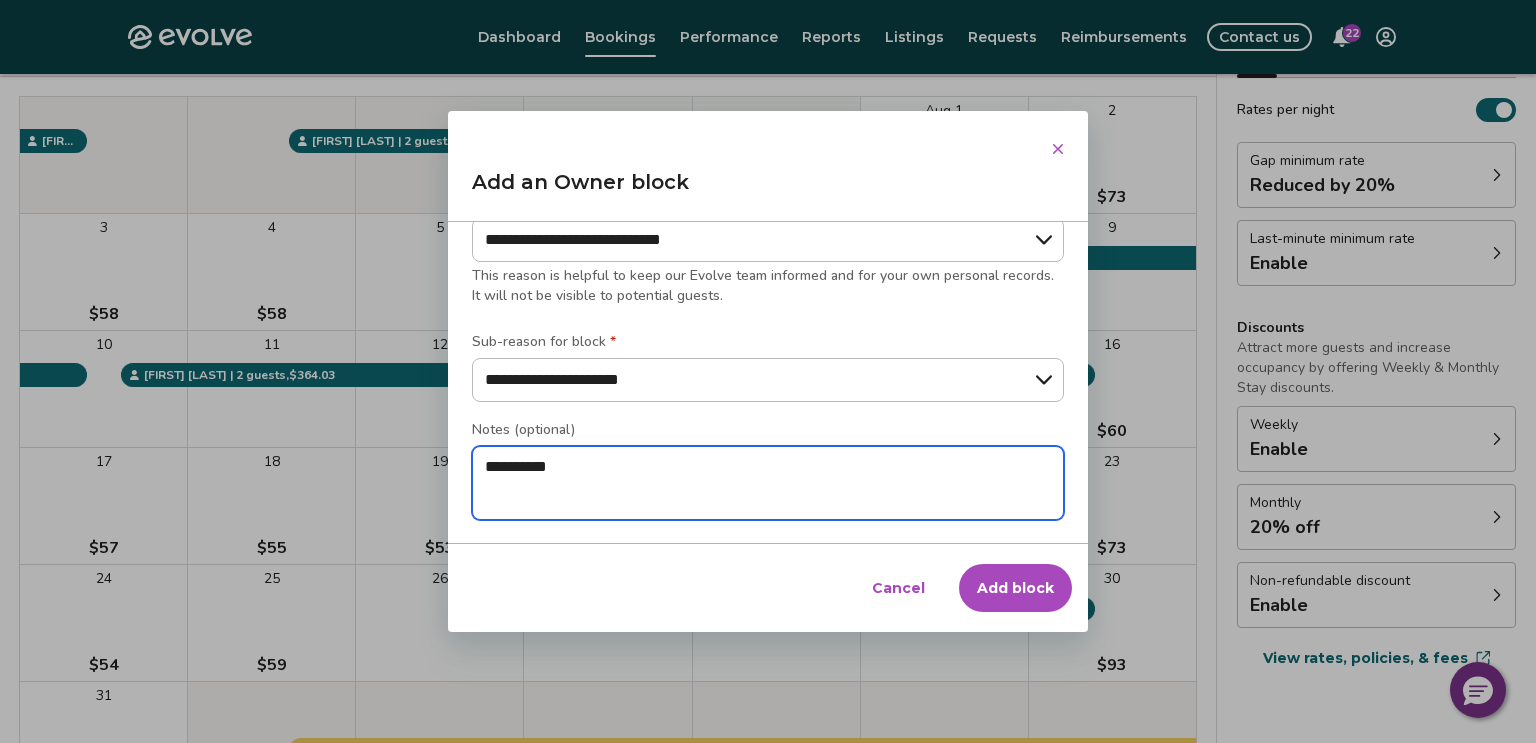 type on "*" 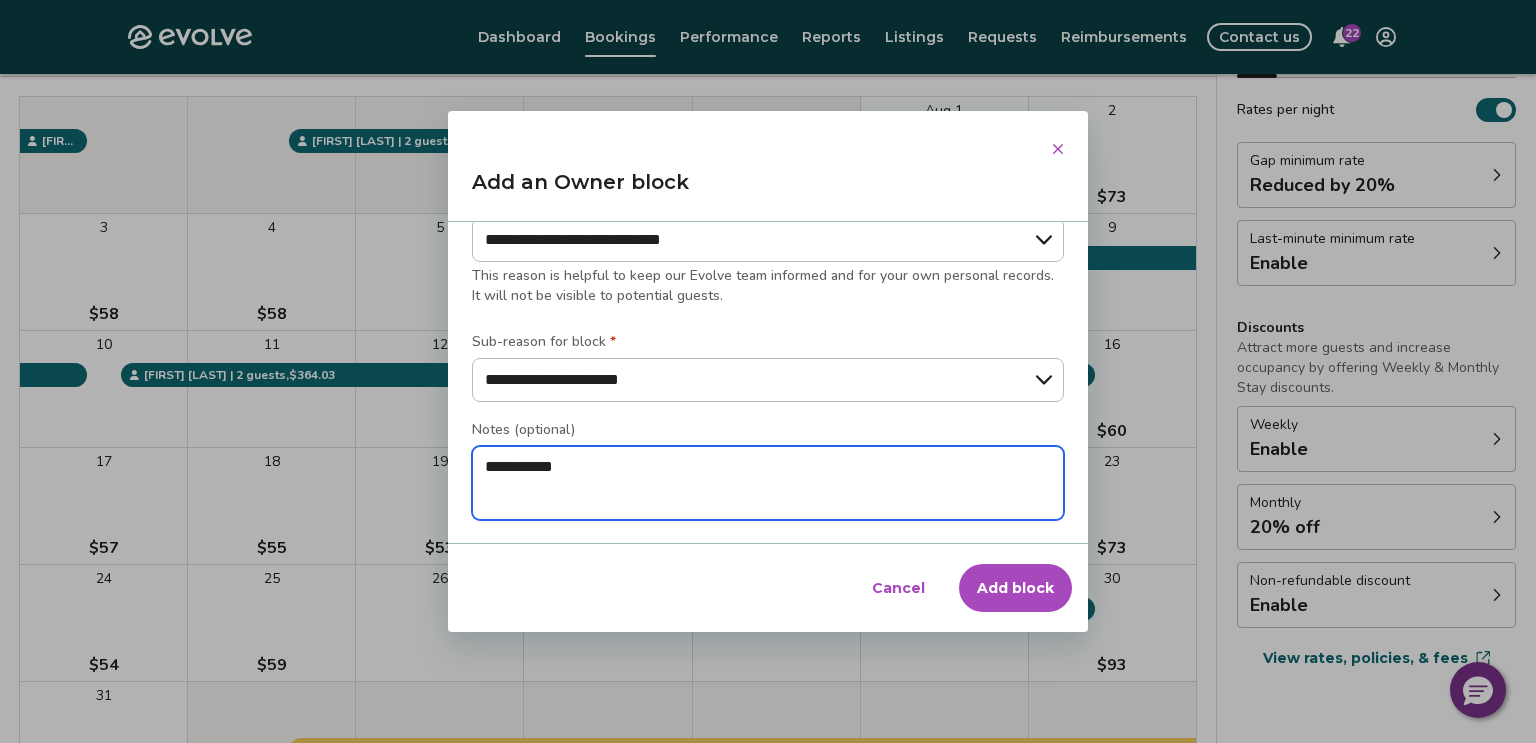 type on "*" 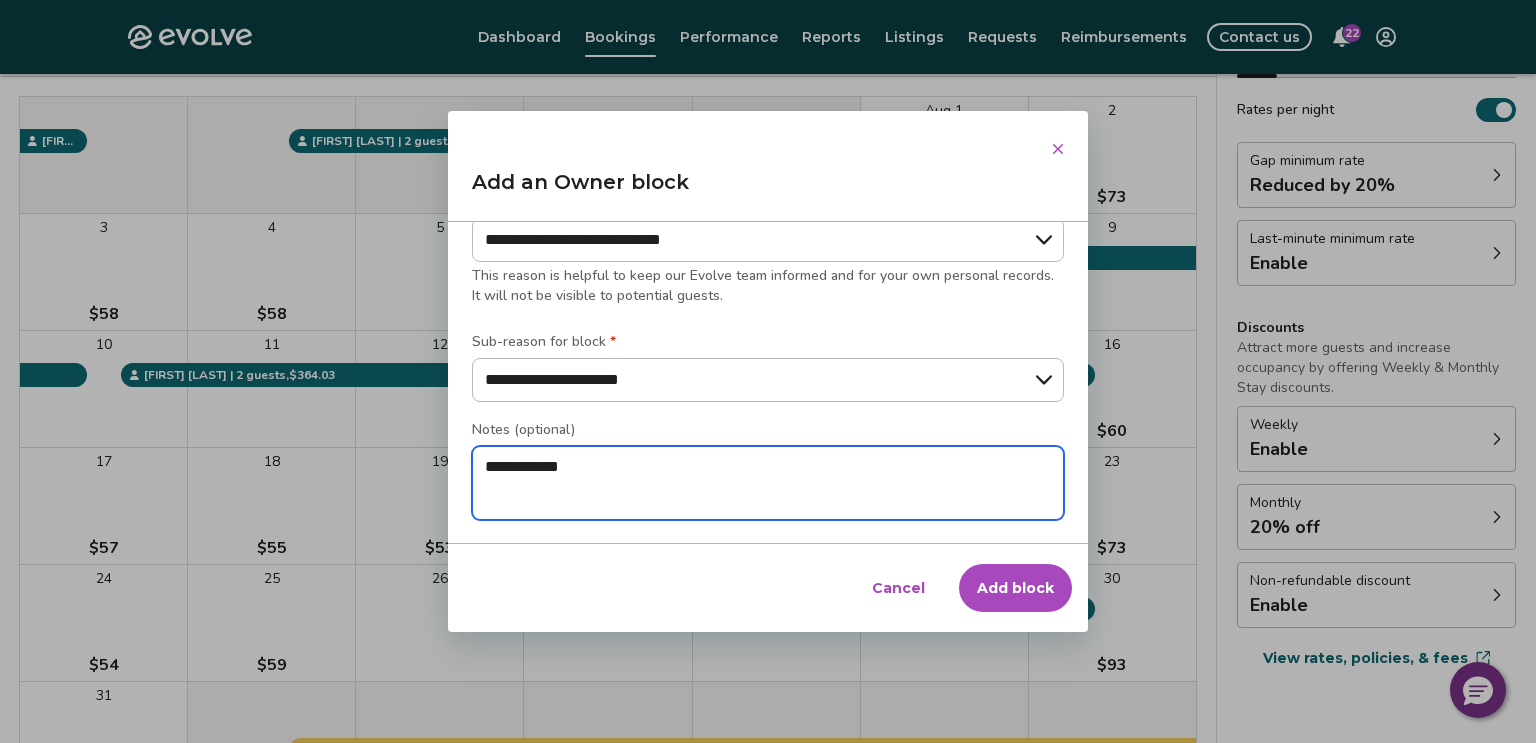 type on "*" 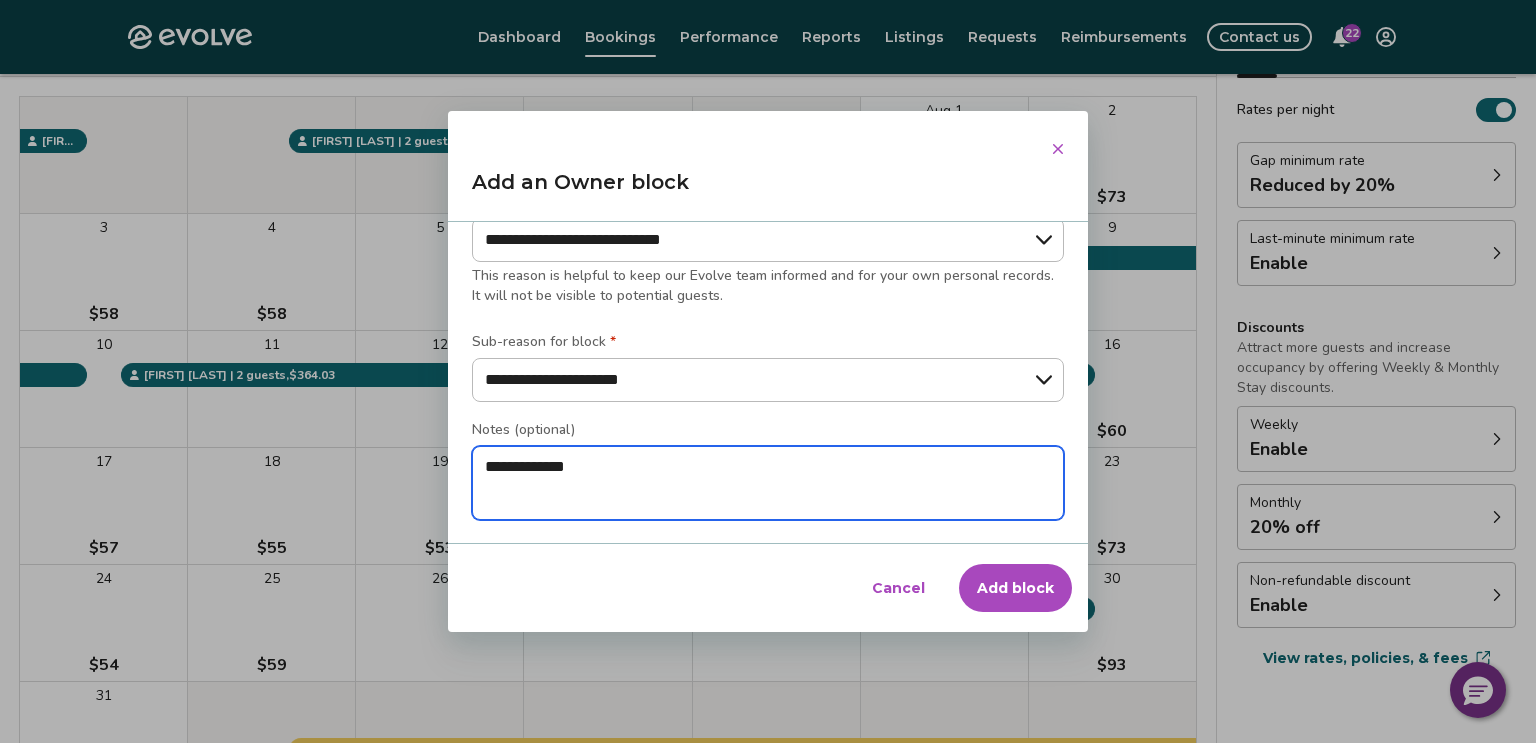 type on "*" 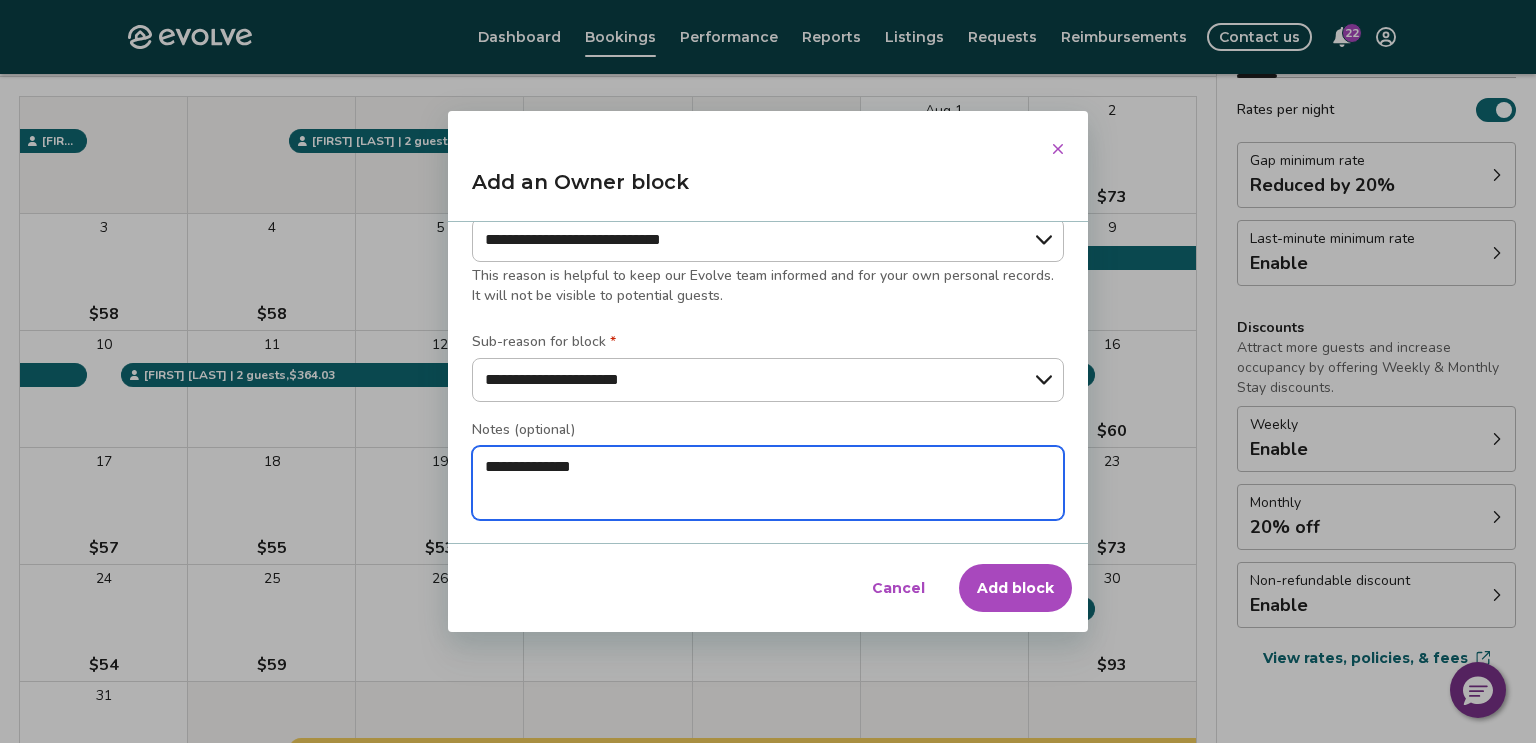 type on "*" 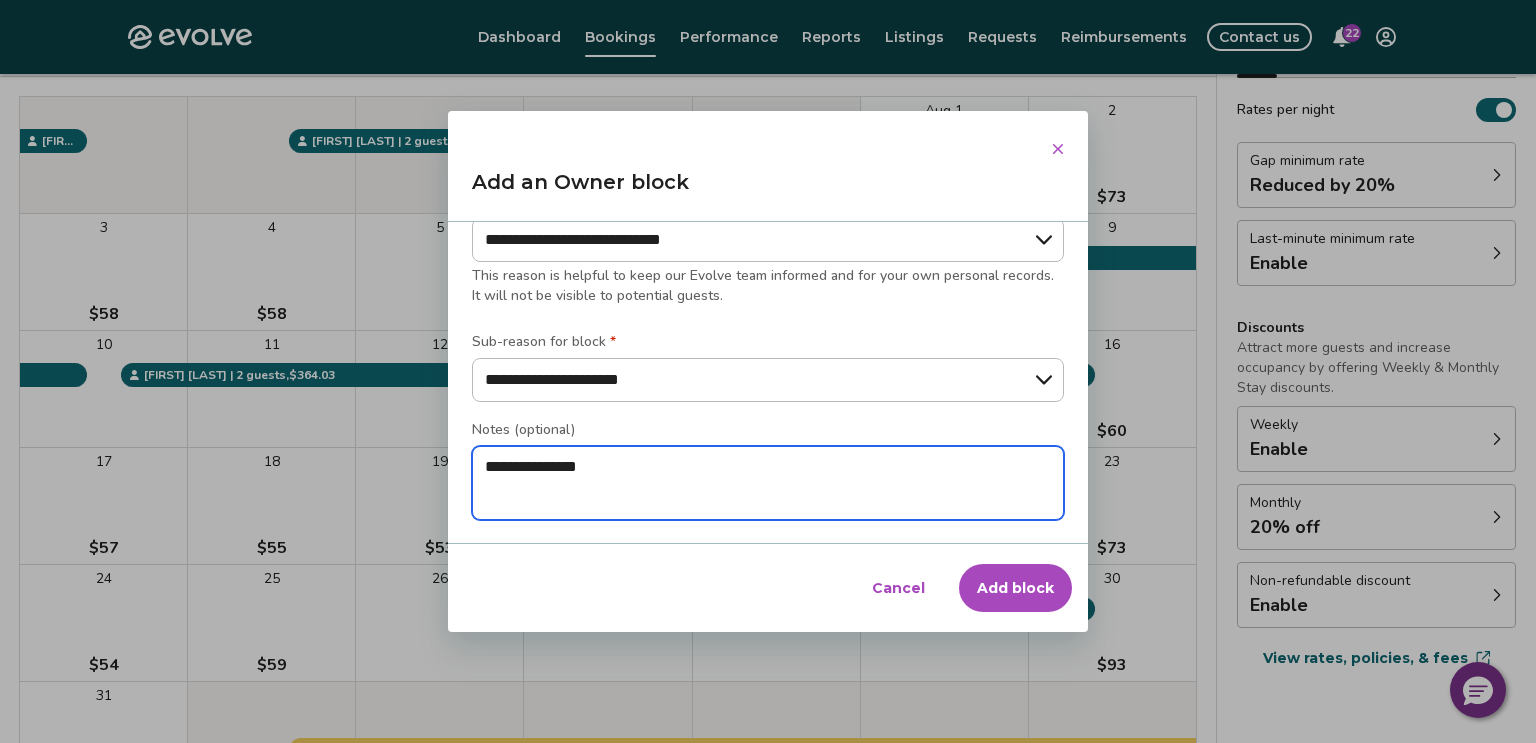 type on "*" 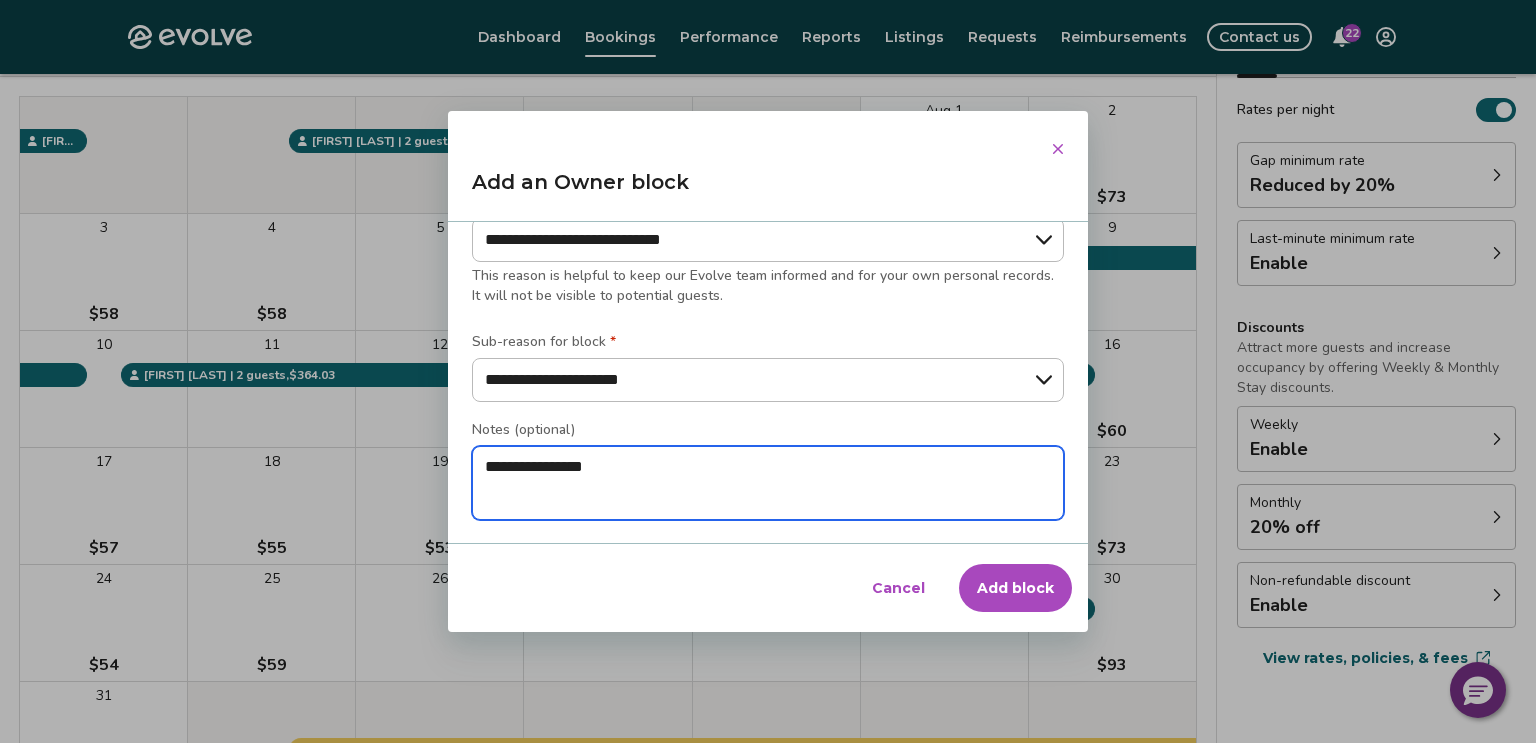 type on "*" 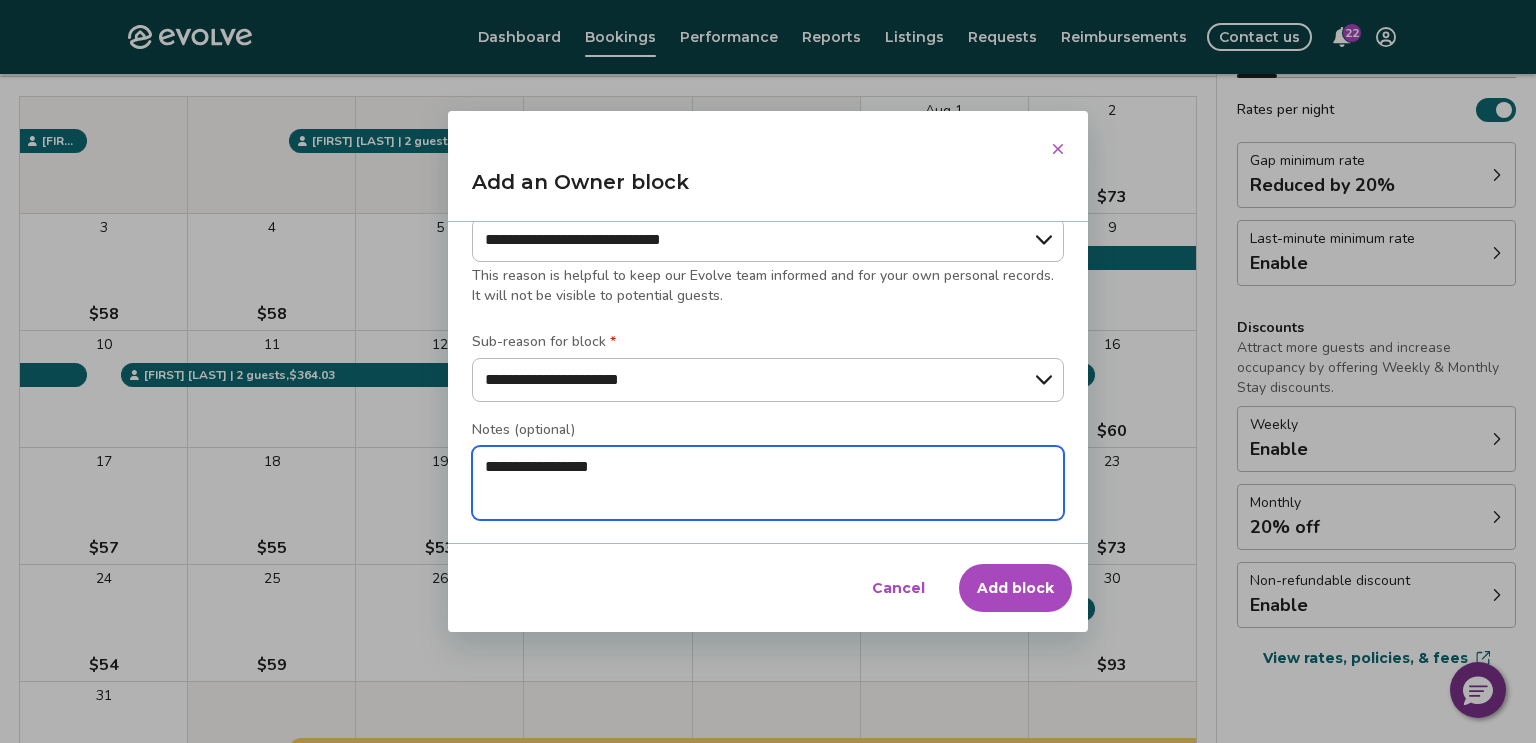 type on "*" 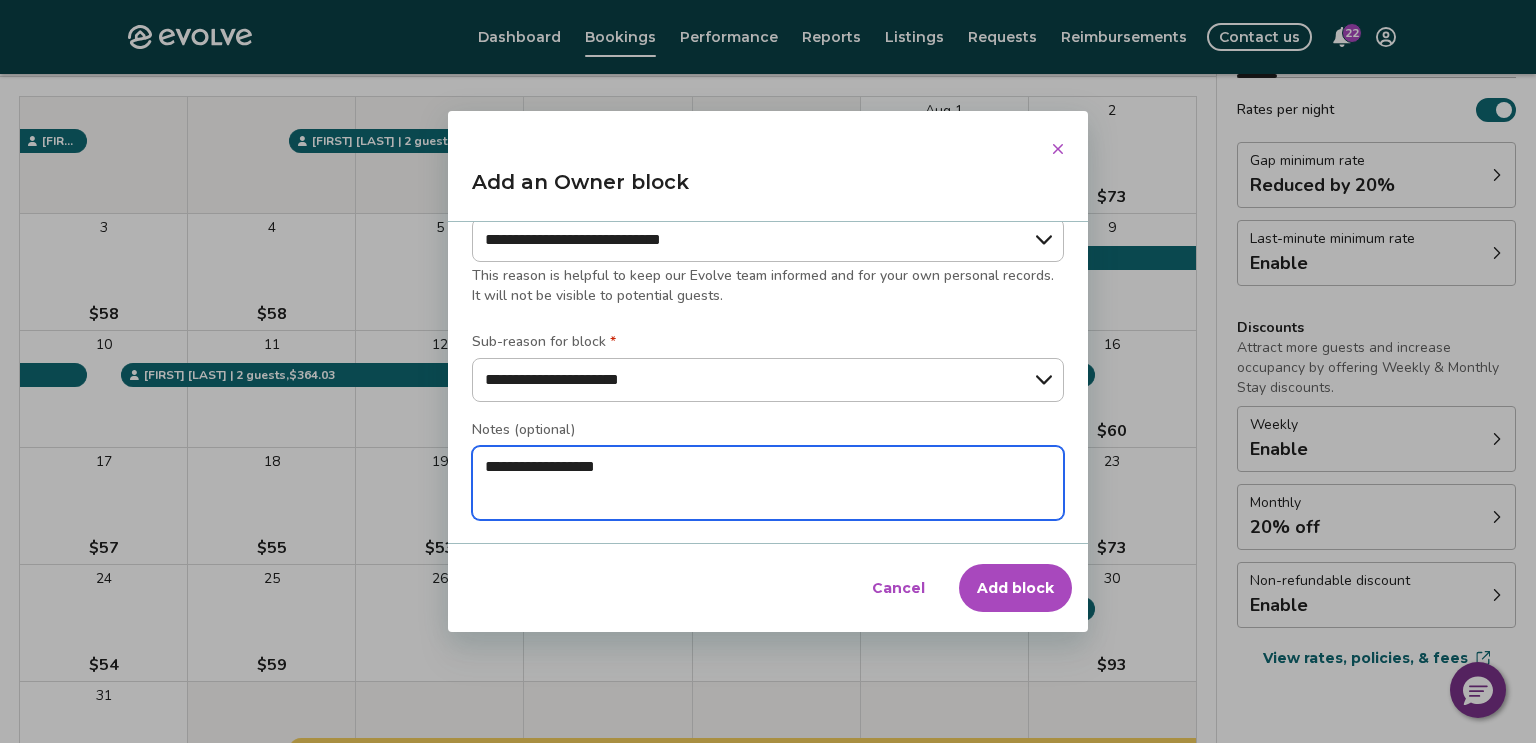 type on "*" 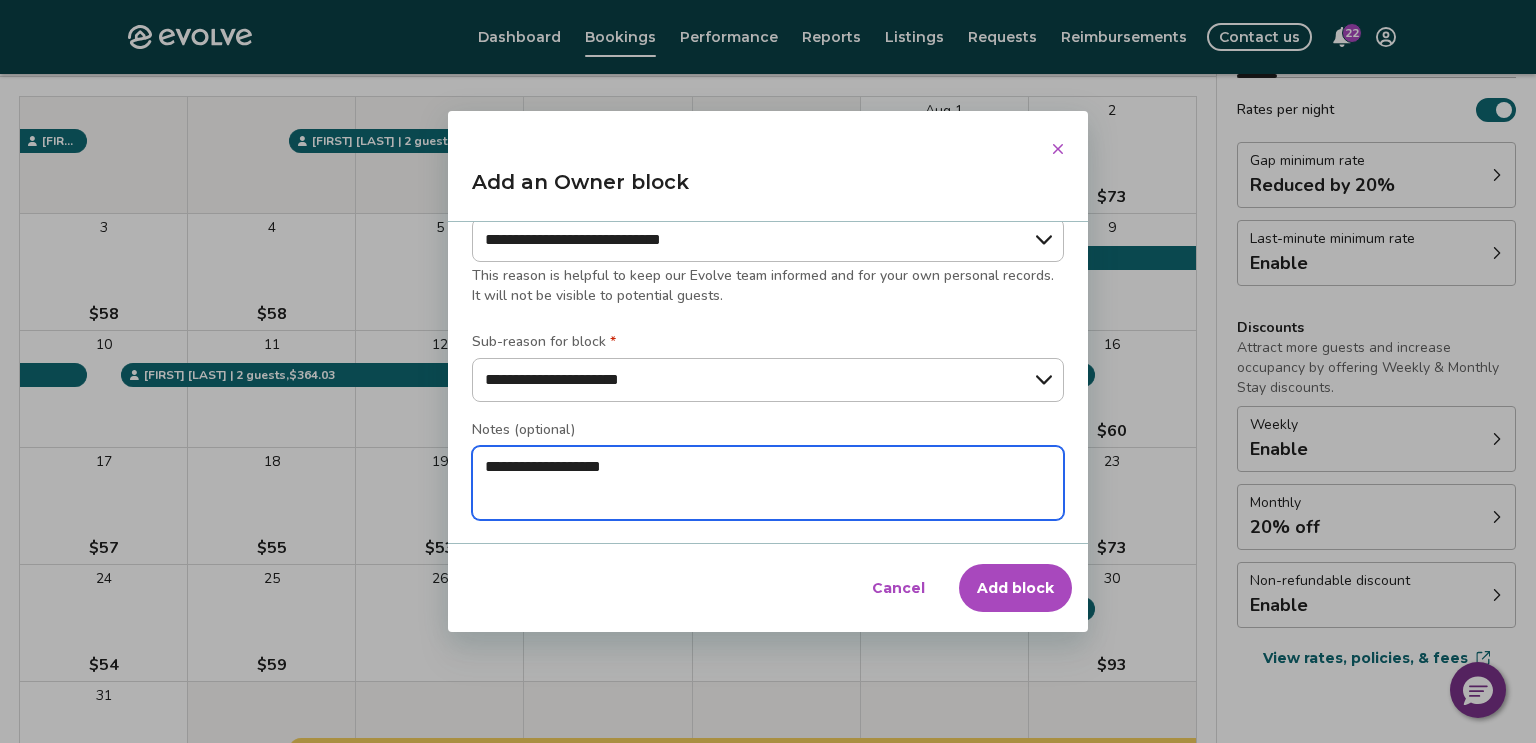 type on "**********" 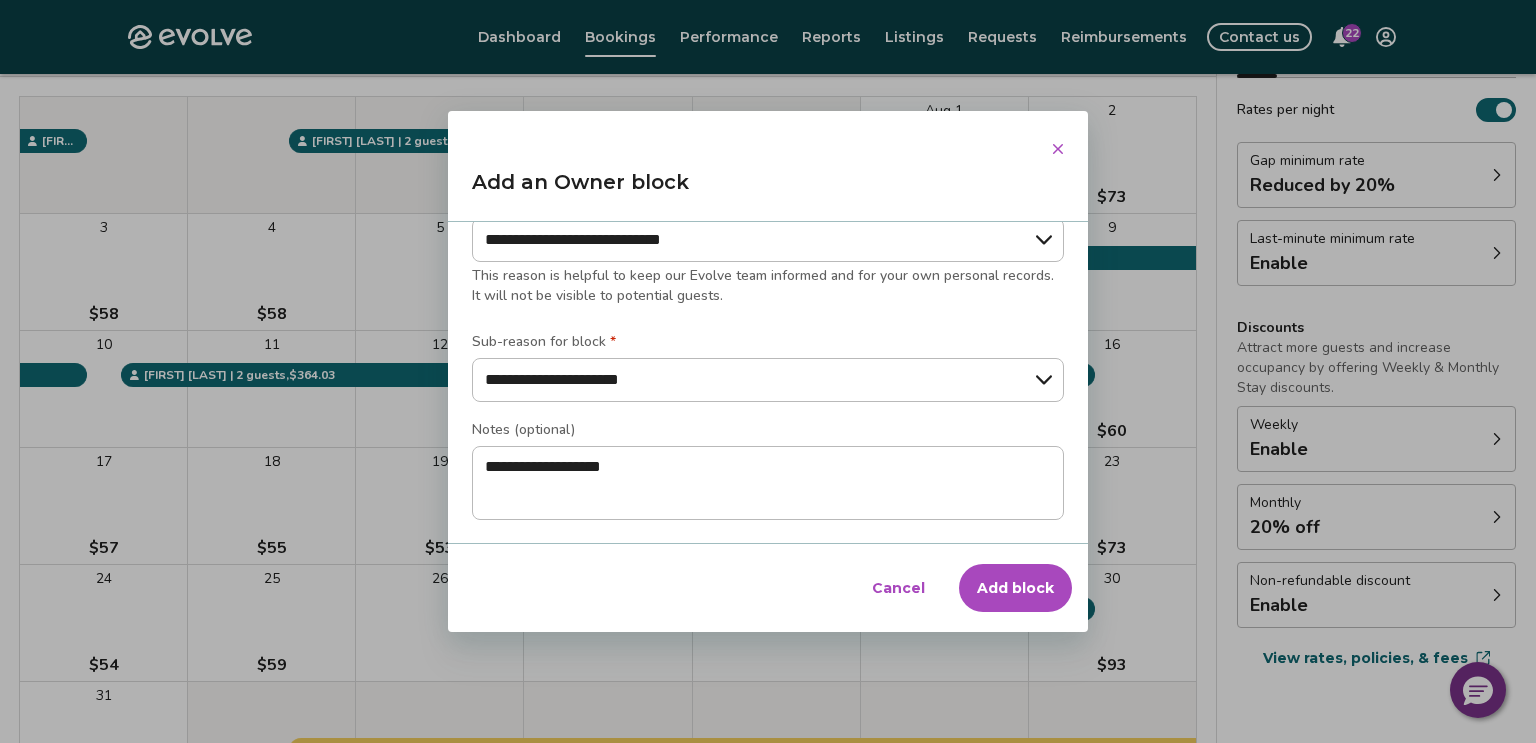 click on "Add block" at bounding box center [1015, 588] 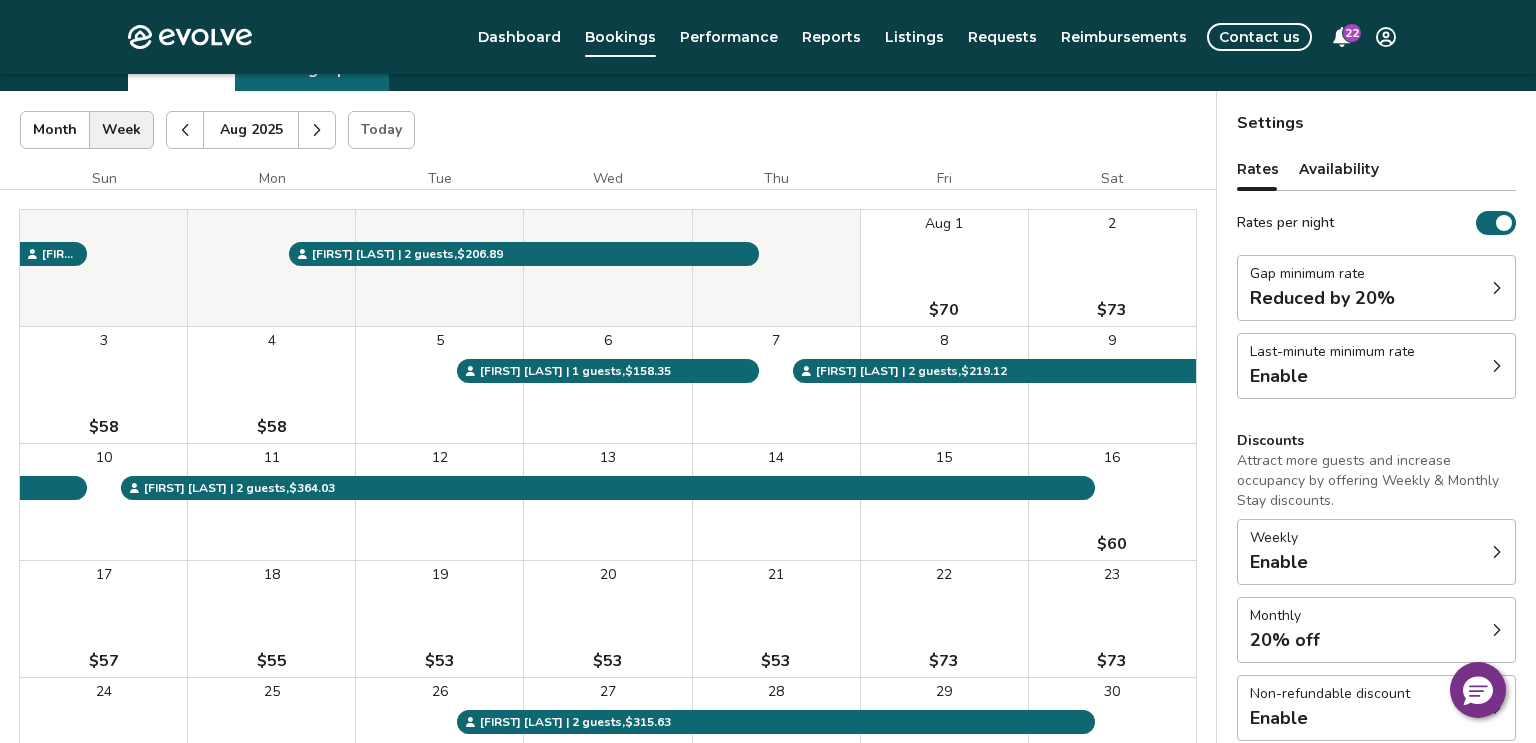 scroll, scrollTop: 92, scrollLeft: 0, axis: vertical 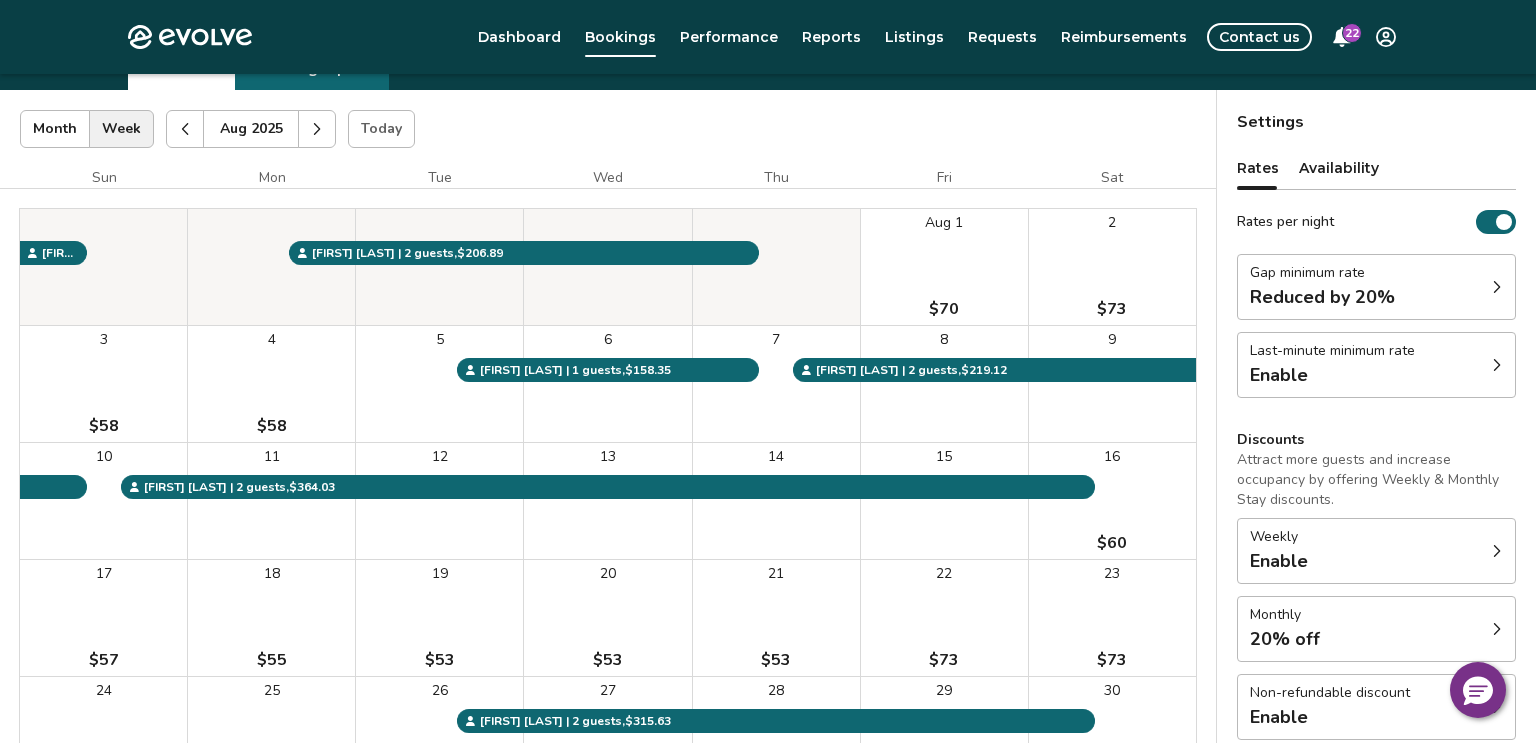 click on "17 $57" at bounding box center [103, 618] 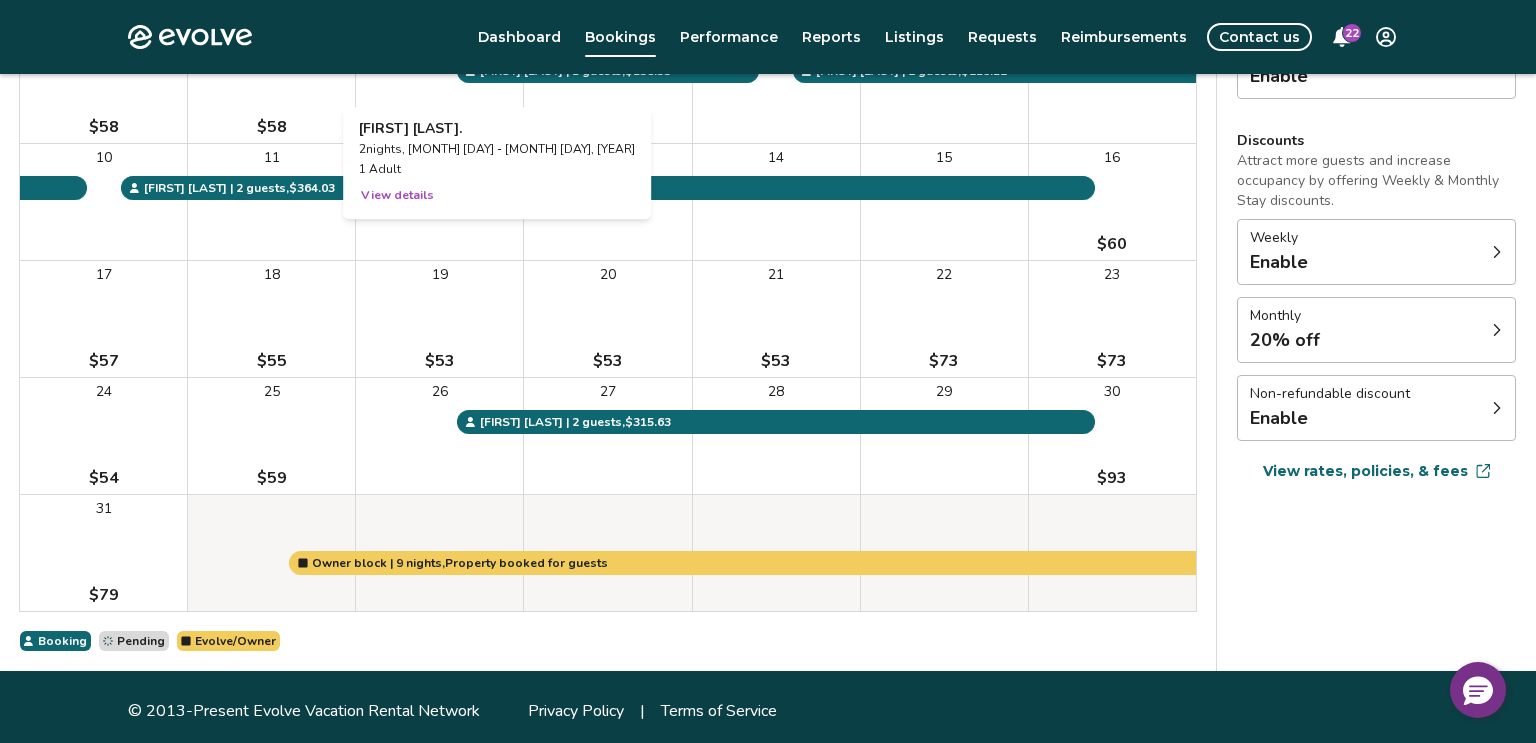 scroll, scrollTop: 398, scrollLeft: 0, axis: vertical 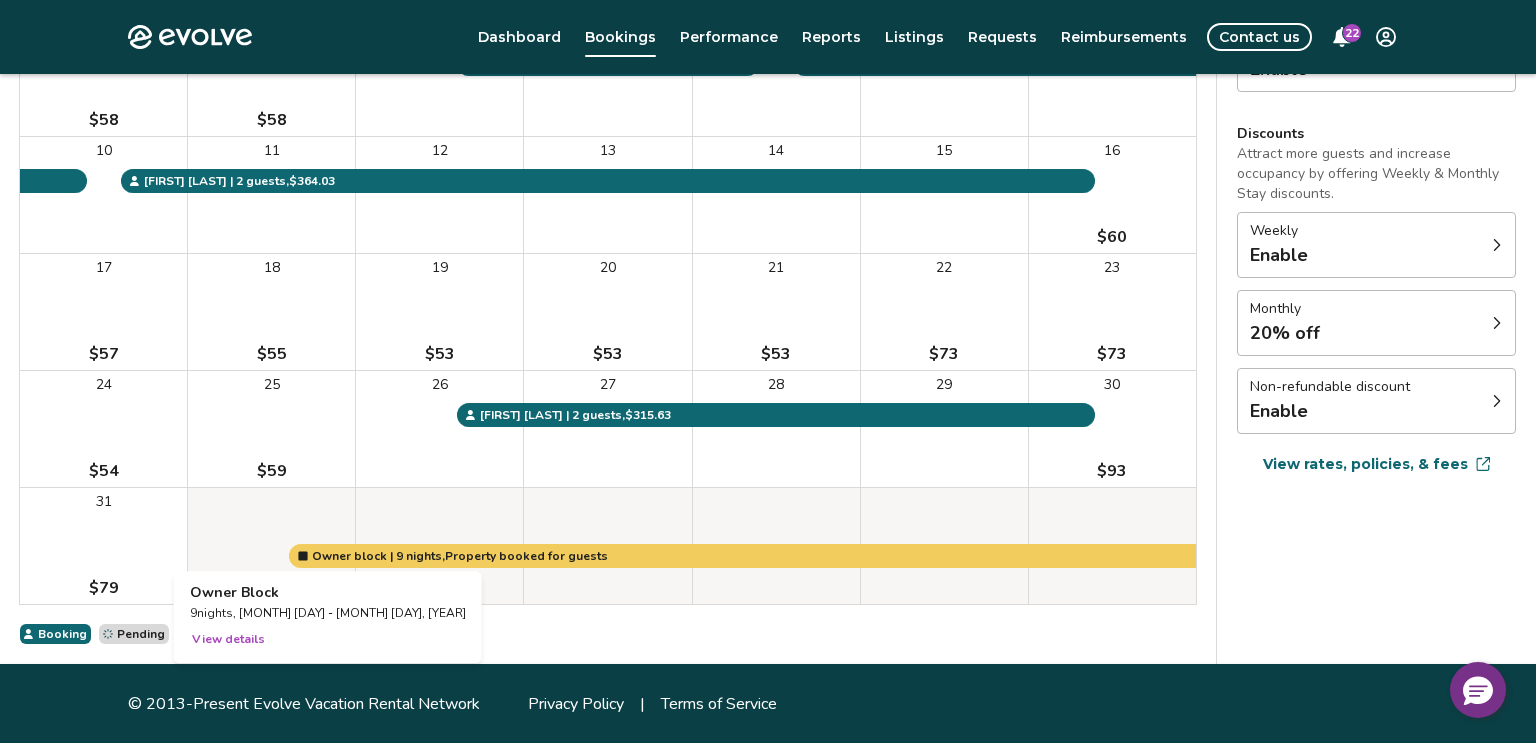 click at bounding box center [271, 546] 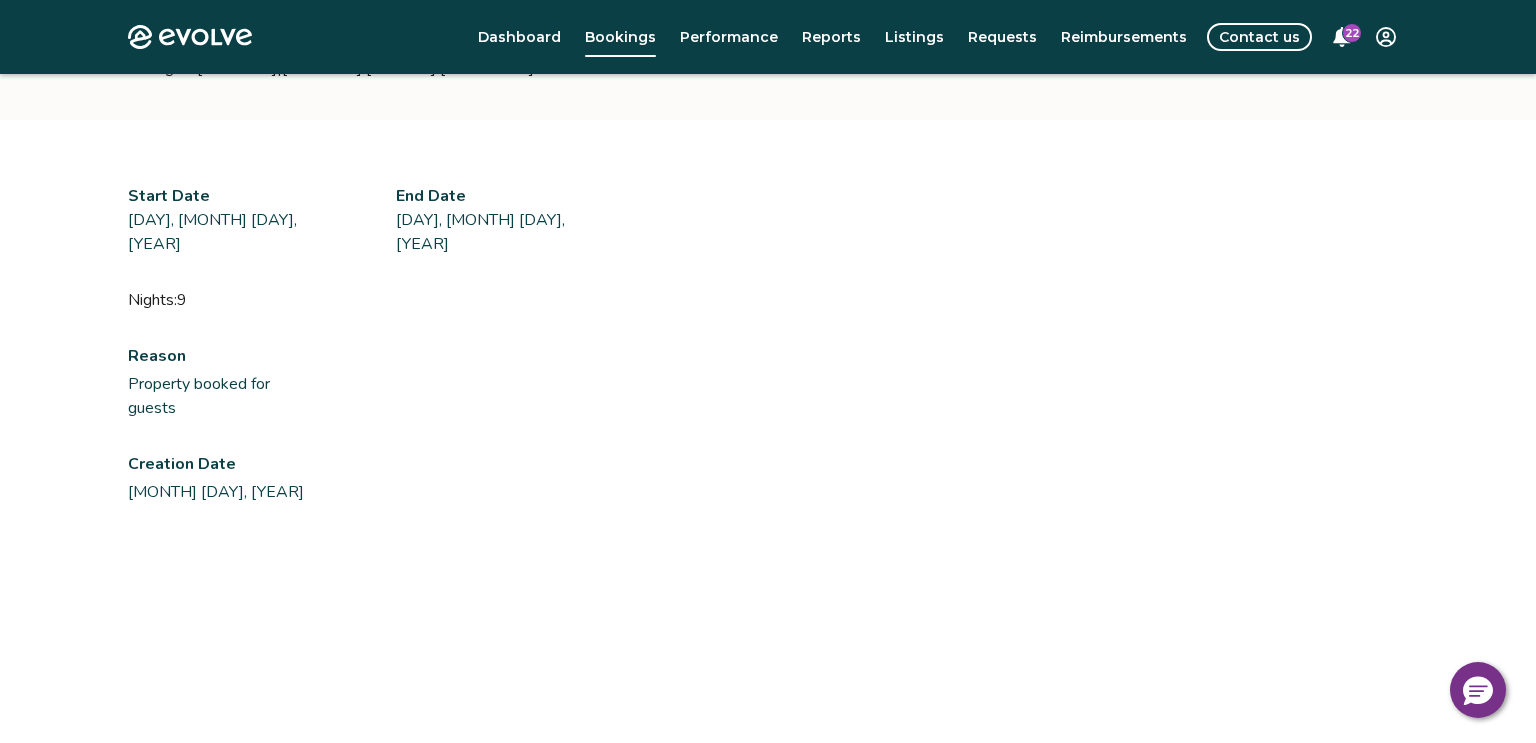scroll, scrollTop: 0, scrollLeft: 0, axis: both 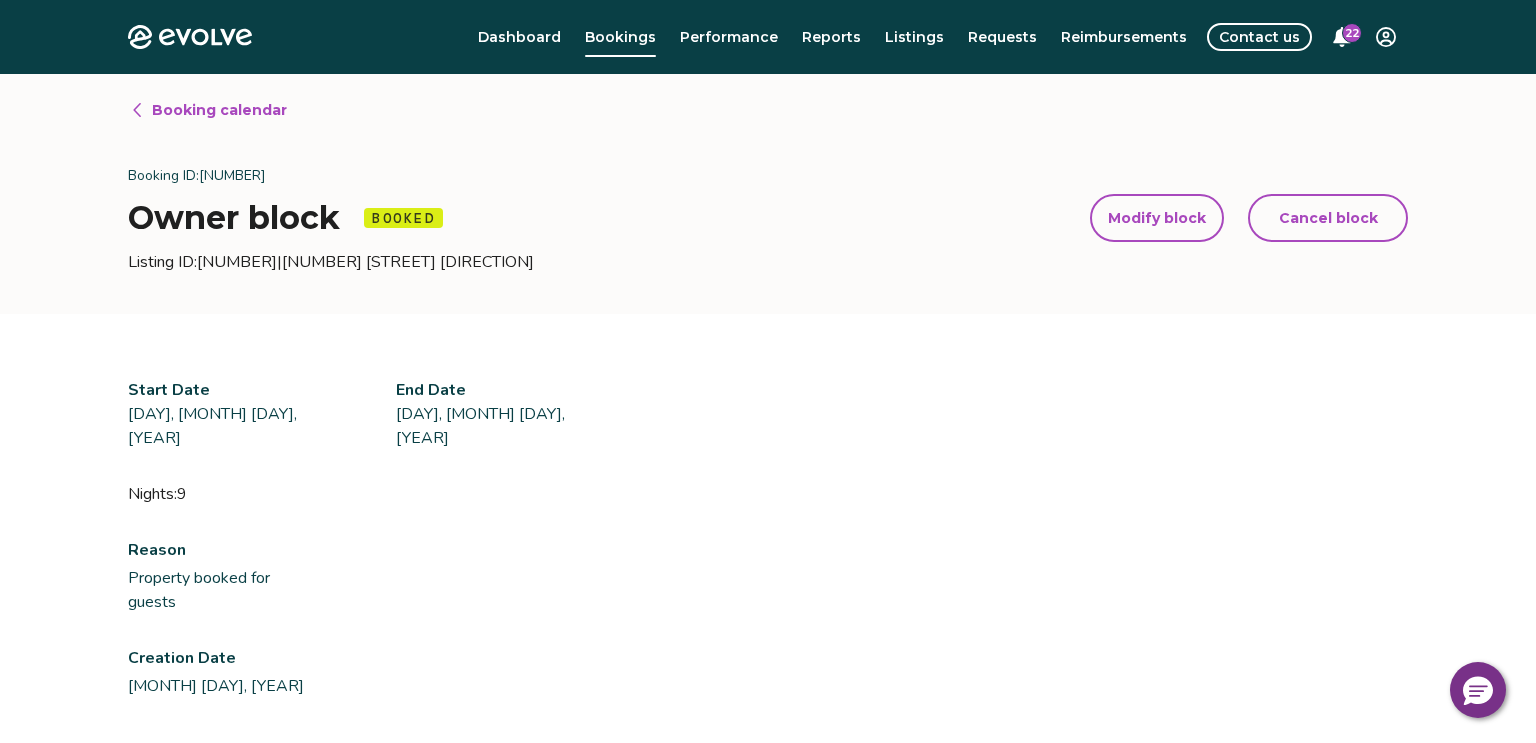click on "Booking calendar" at bounding box center (219, 110) 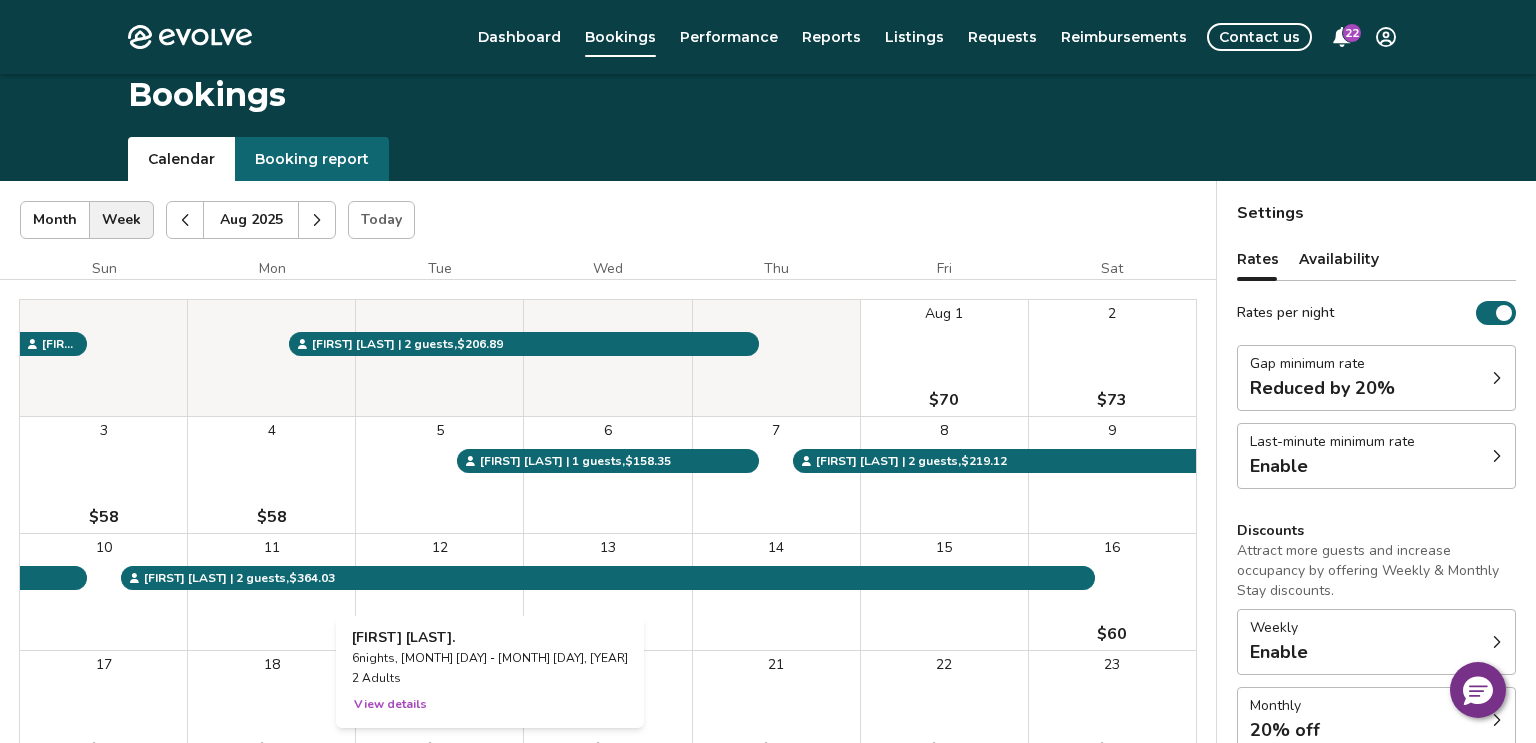 scroll, scrollTop: 2, scrollLeft: 0, axis: vertical 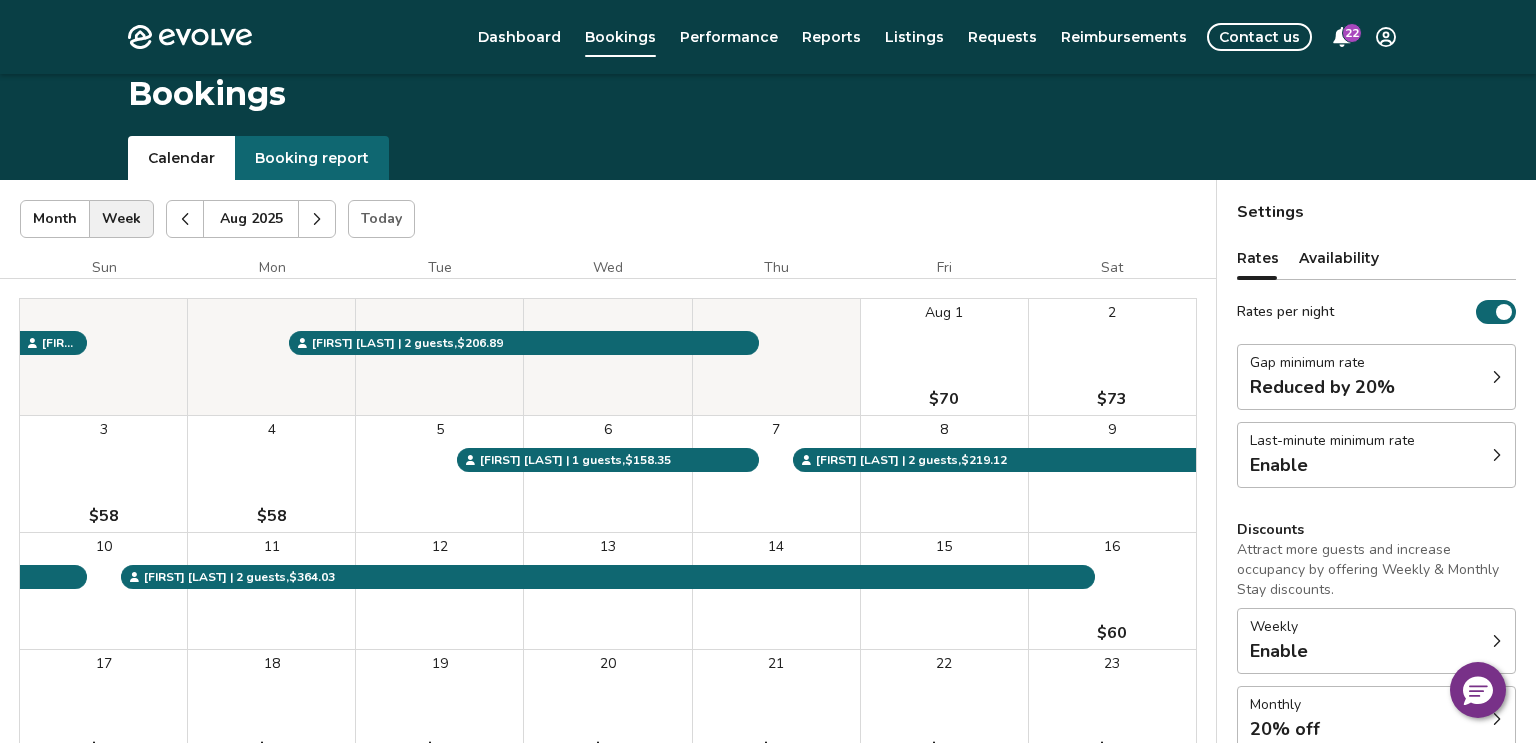 click at bounding box center (317, 219) 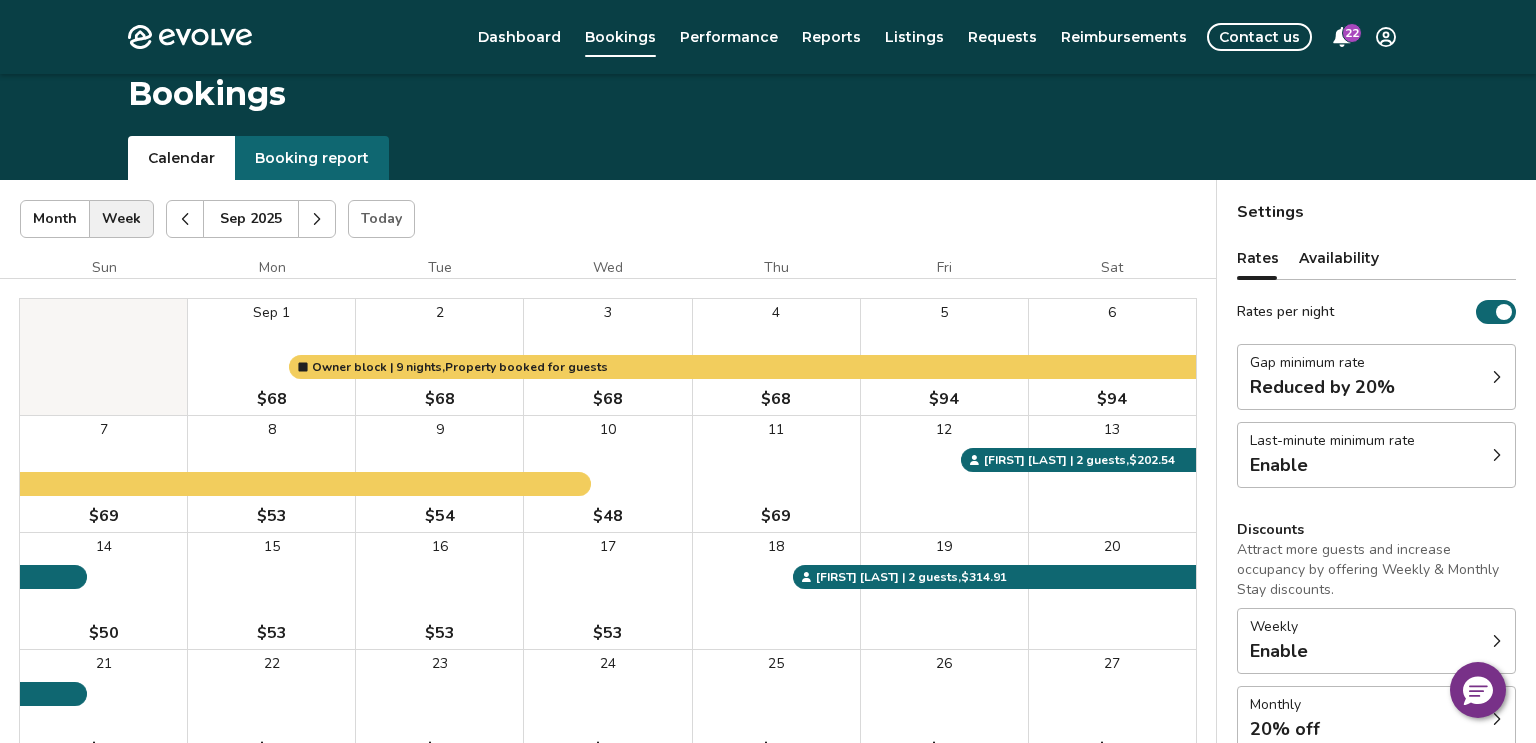 click 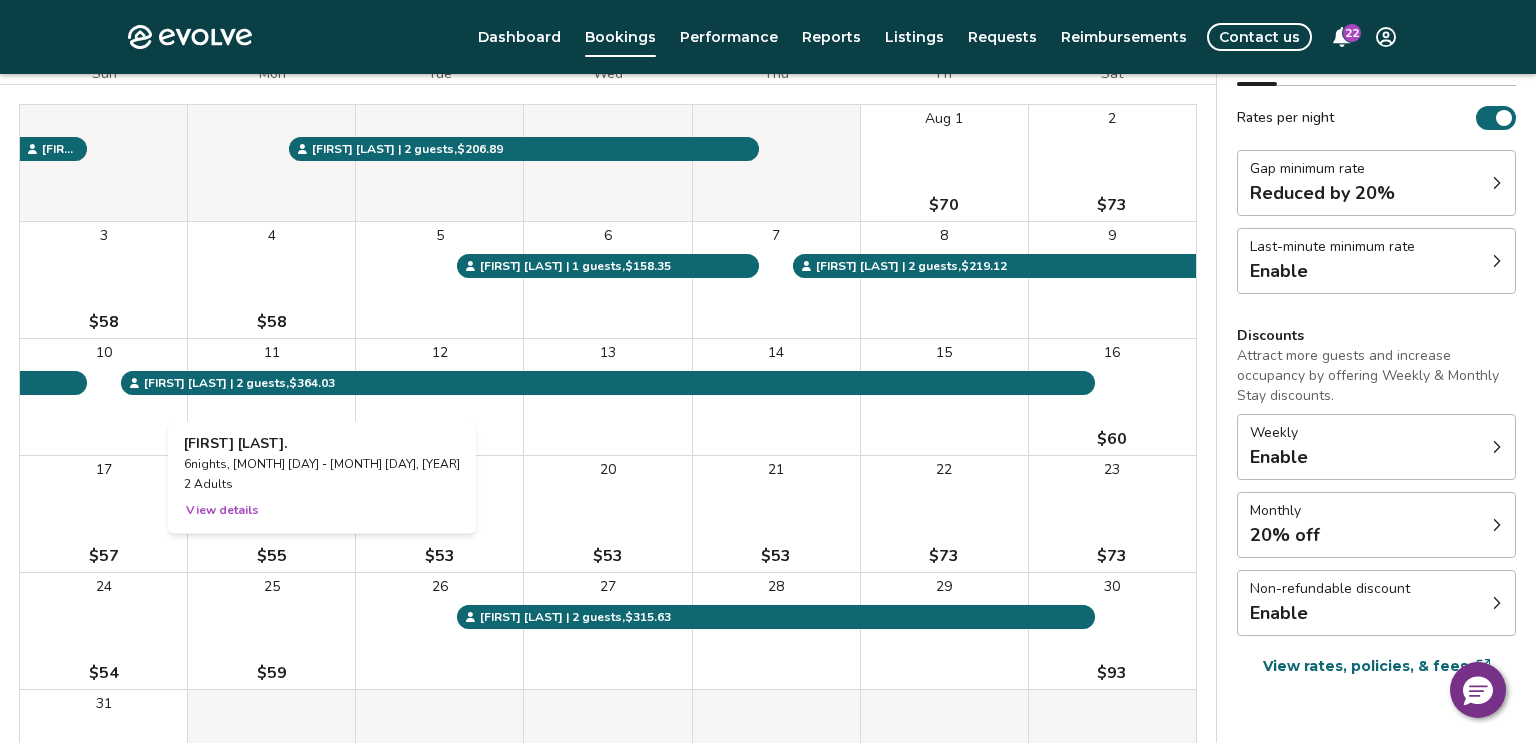 scroll, scrollTop: 198, scrollLeft: 0, axis: vertical 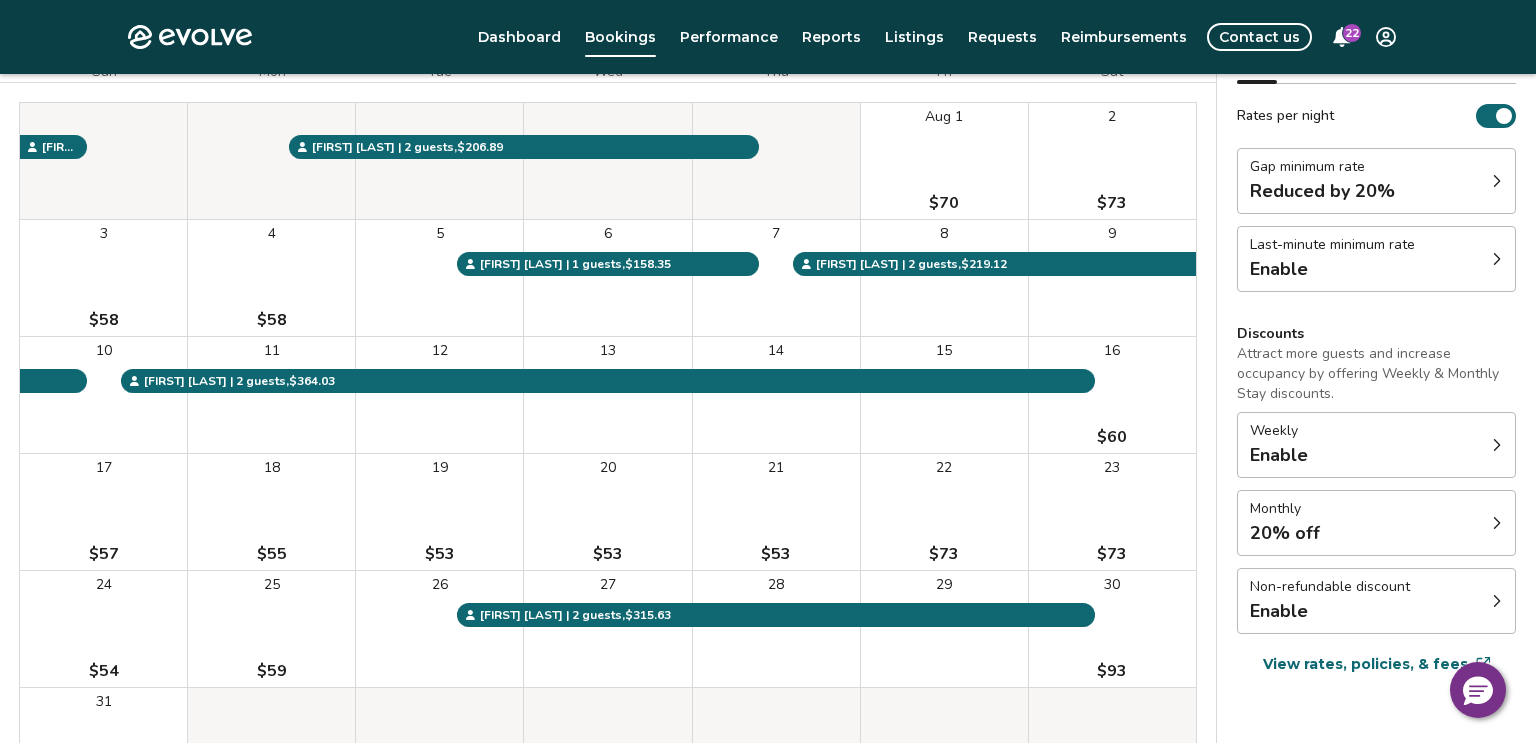 click on "17 $57" at bounding box center [103, 512] 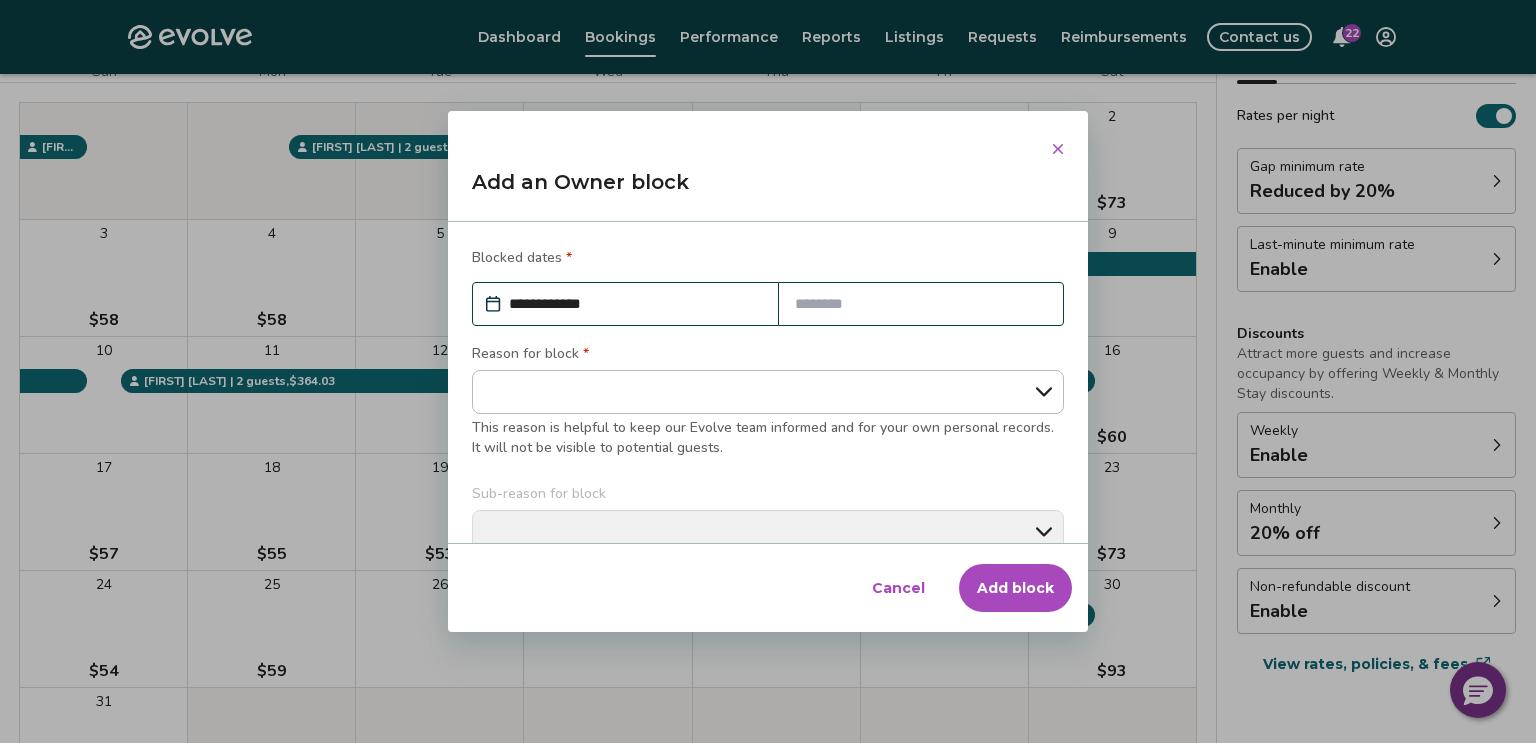 click at bounding box center (921, 304) 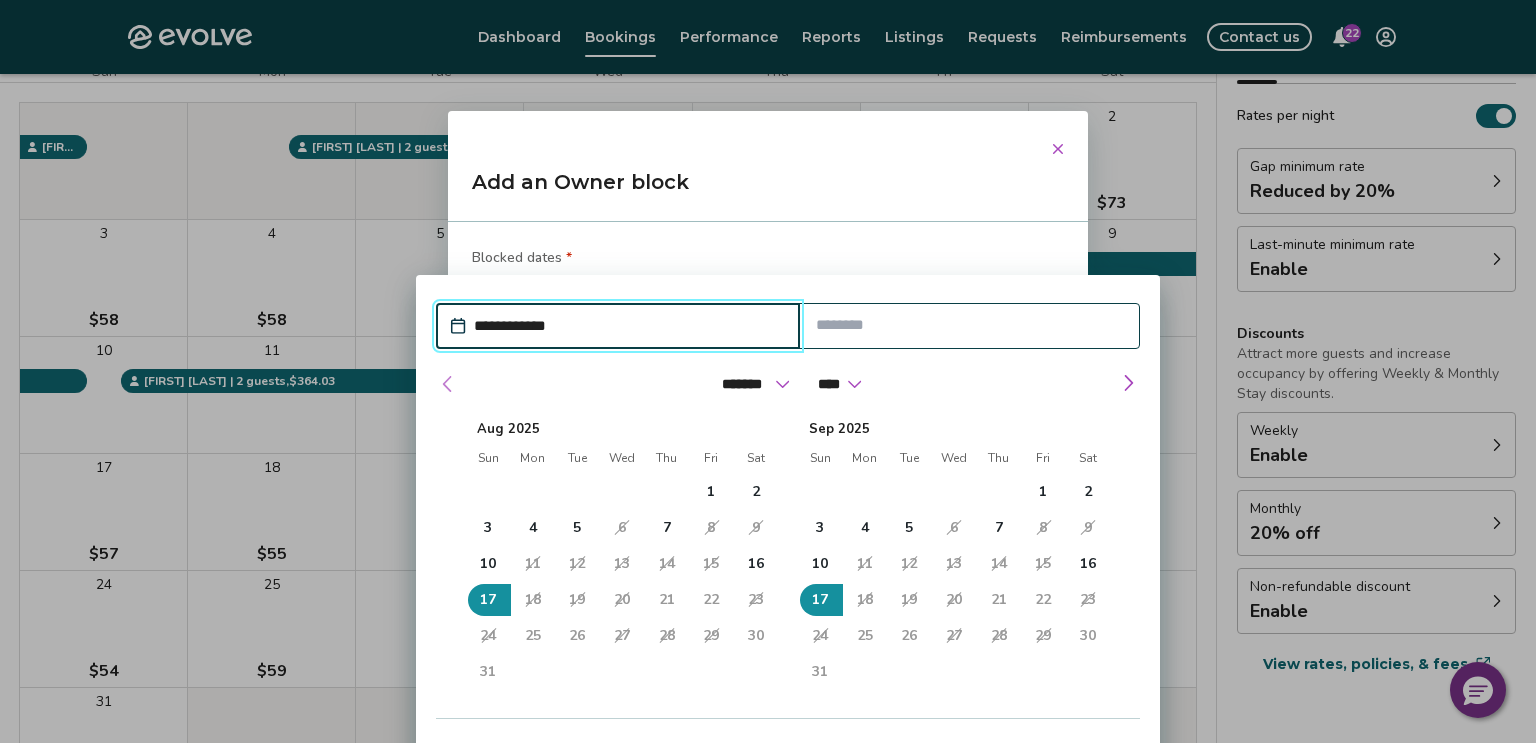 click at bounding box center [448, 384] 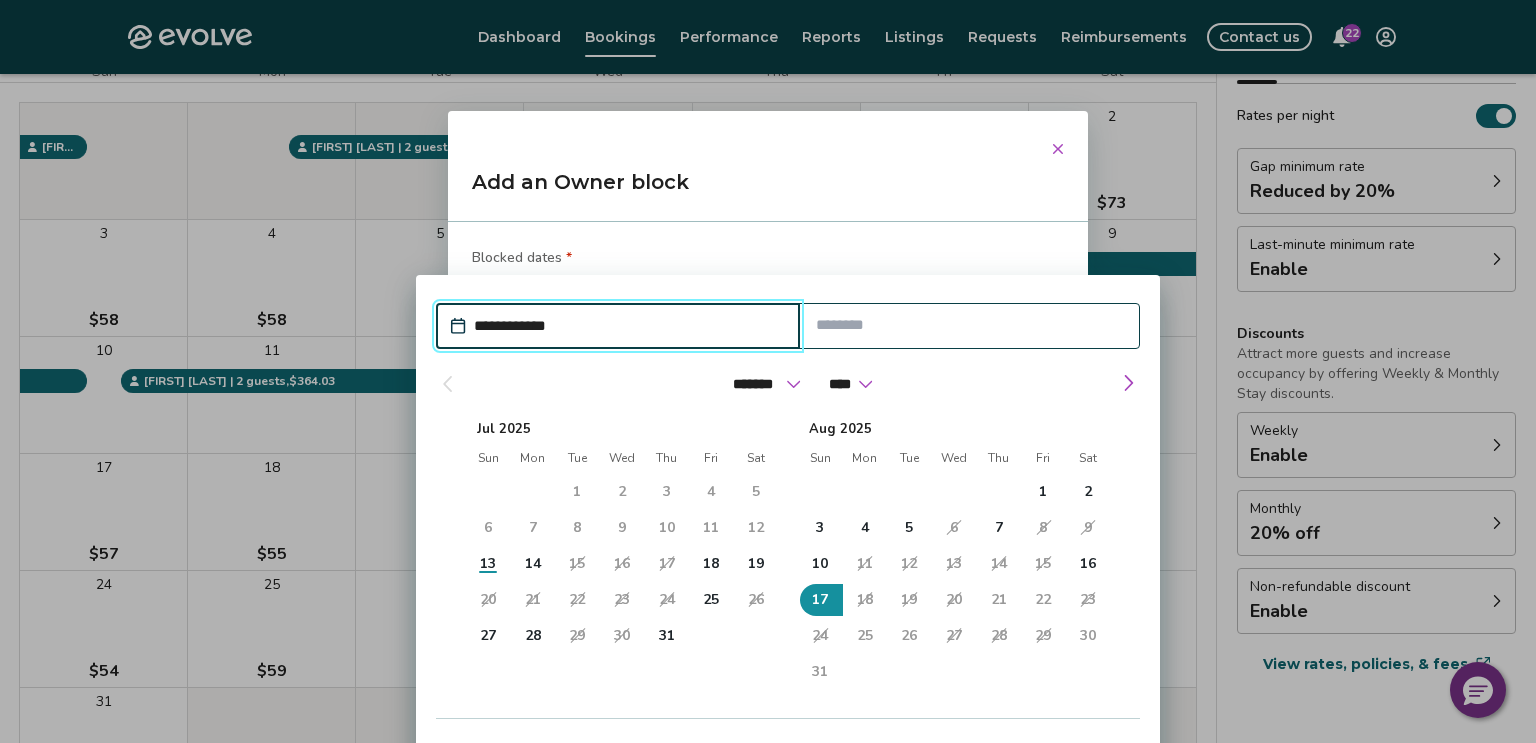 click at bounding box center (970, 325) 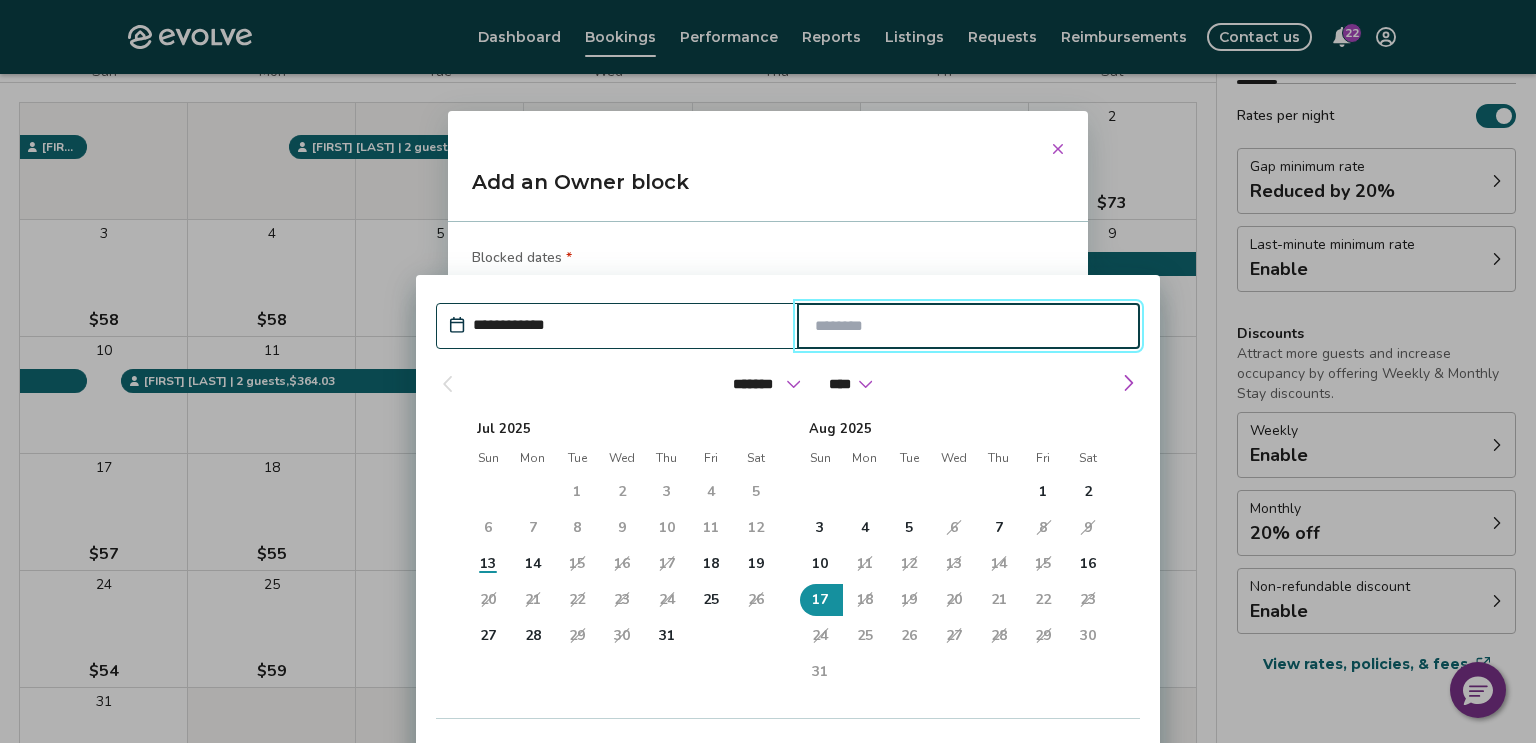 click on "**********" at bounding box center (768, 300) 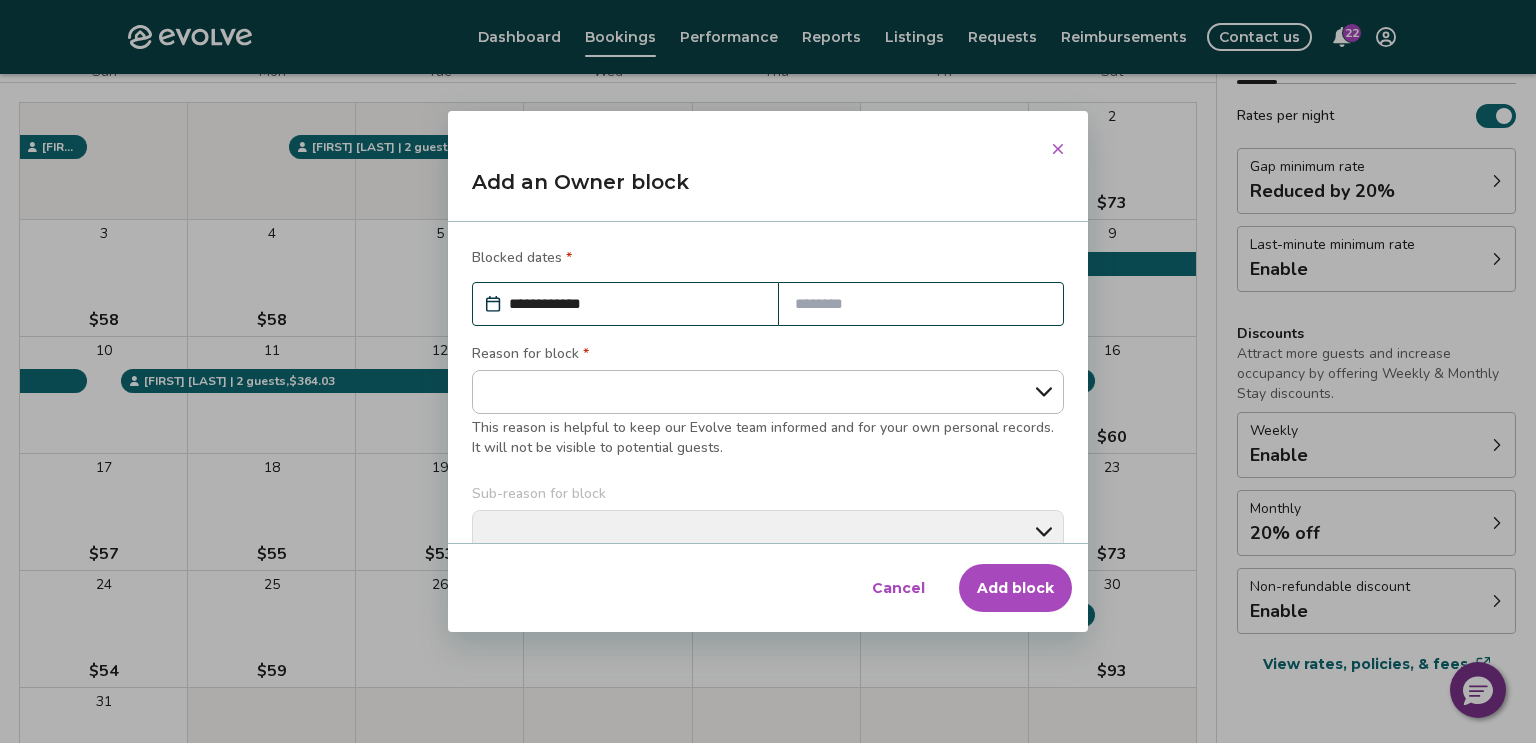 click on "Cancel" at bounding box center (898, 588) 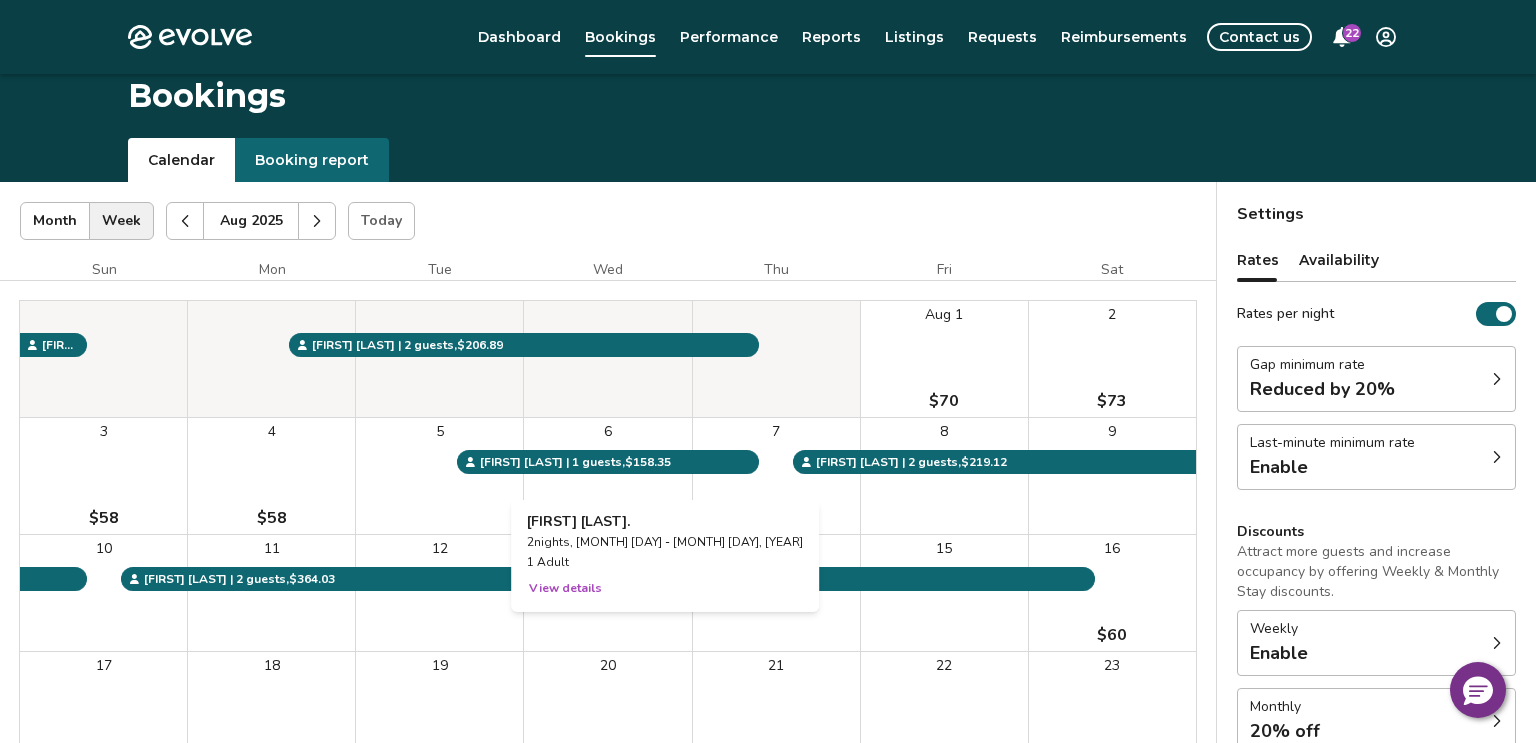 scroll, scrollTop: 1, scrollLeft: 0, axis: vertical 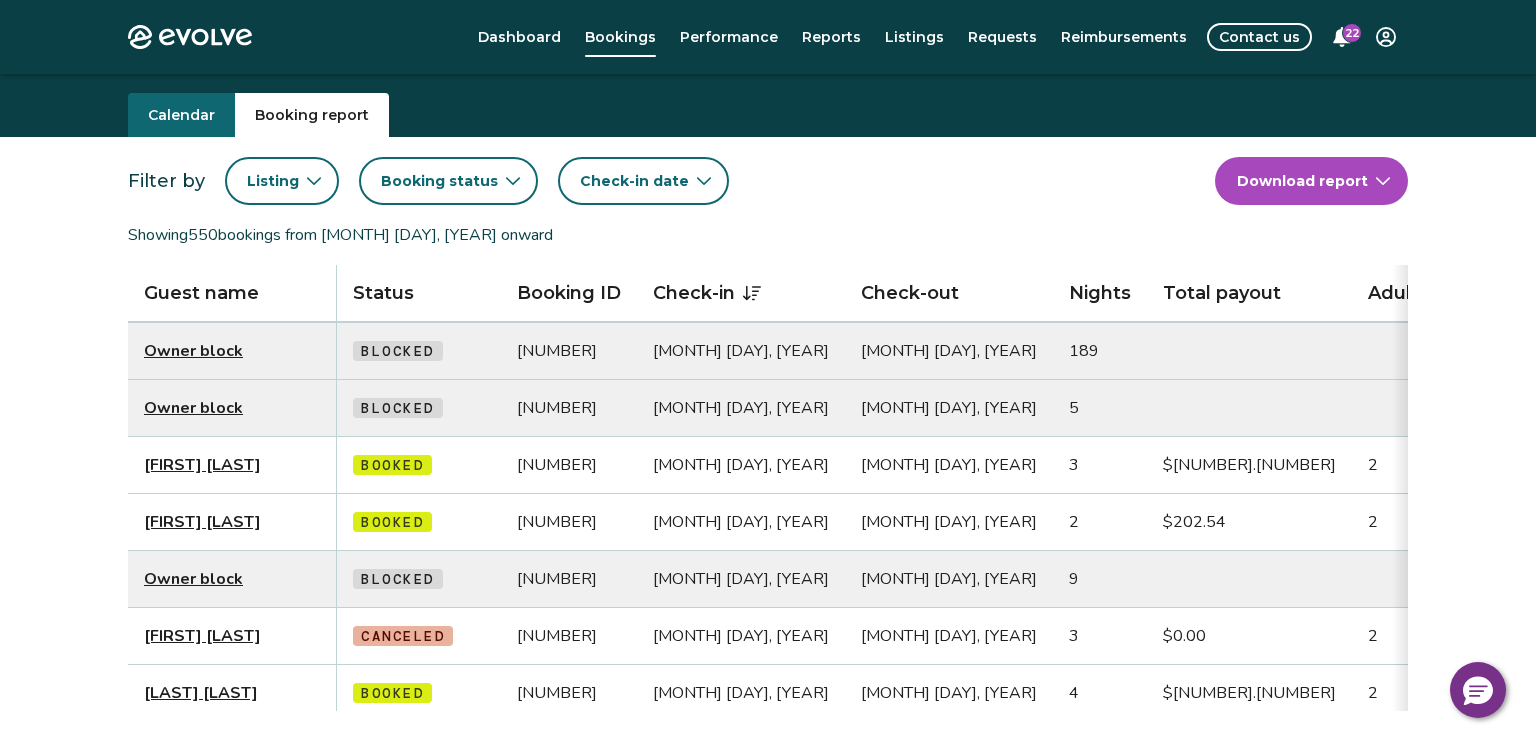 click on "Check-in date" at bounding box center (643, 181) 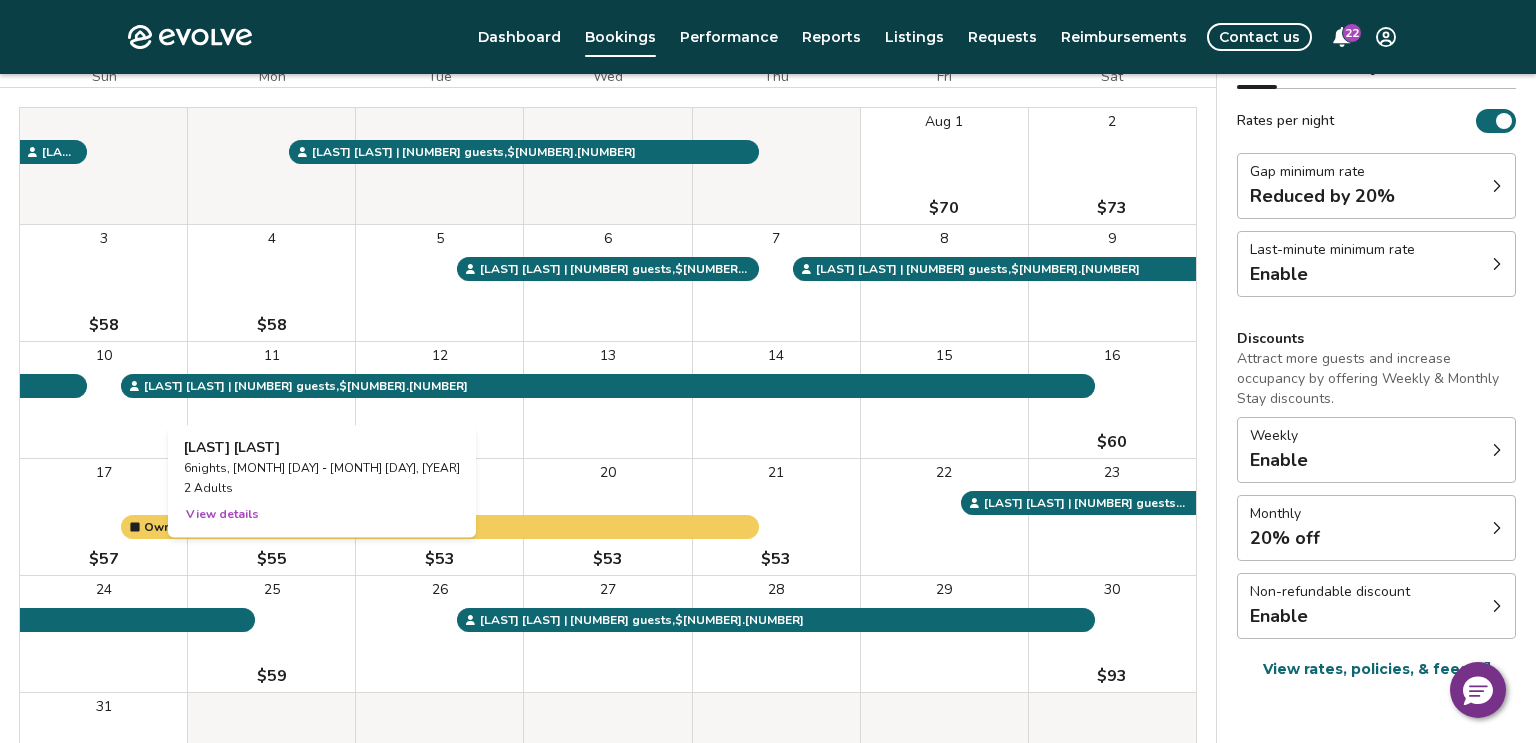 scroll, scrollTop: 198, scrollLeft: 0, axis: vertical 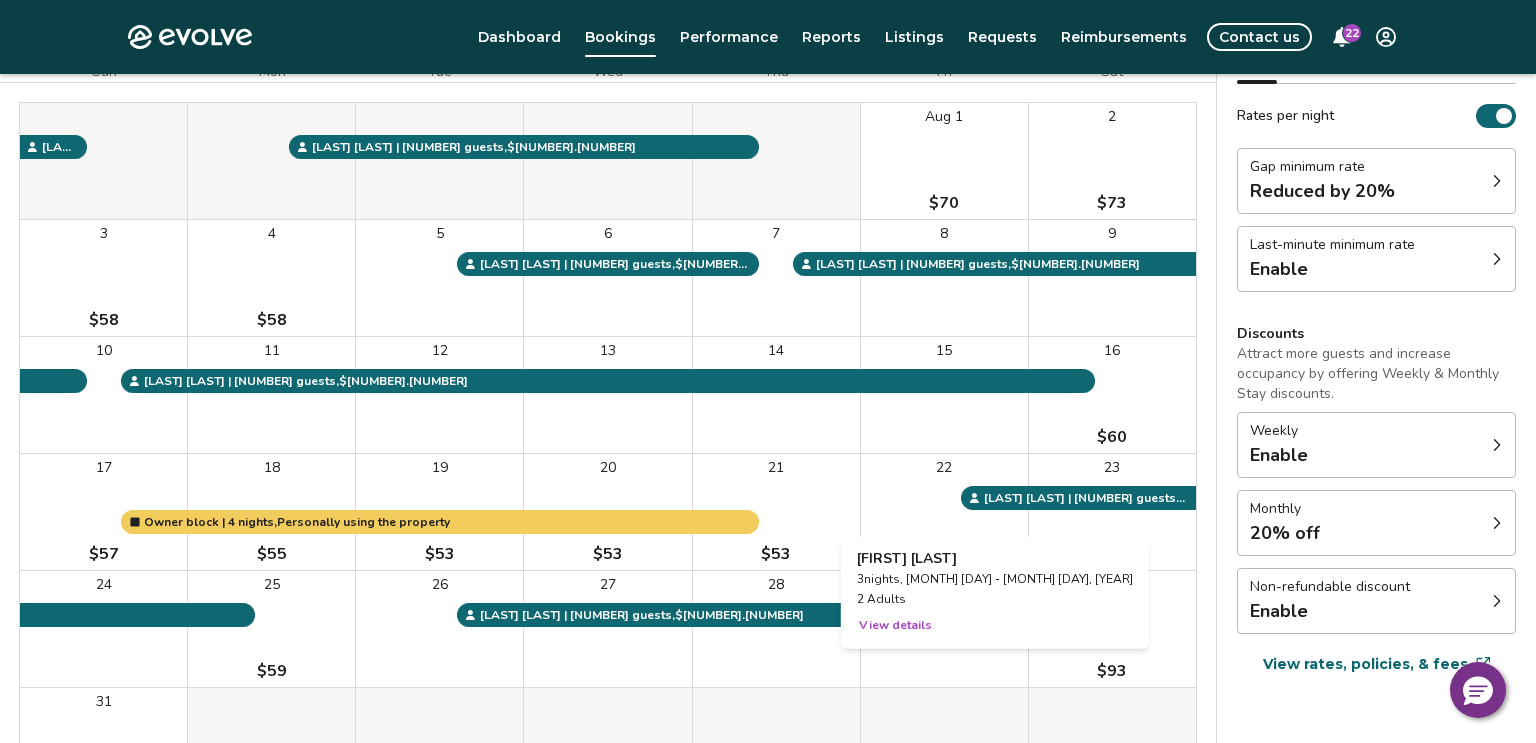 click on "22" at bounding box center [944, 512] 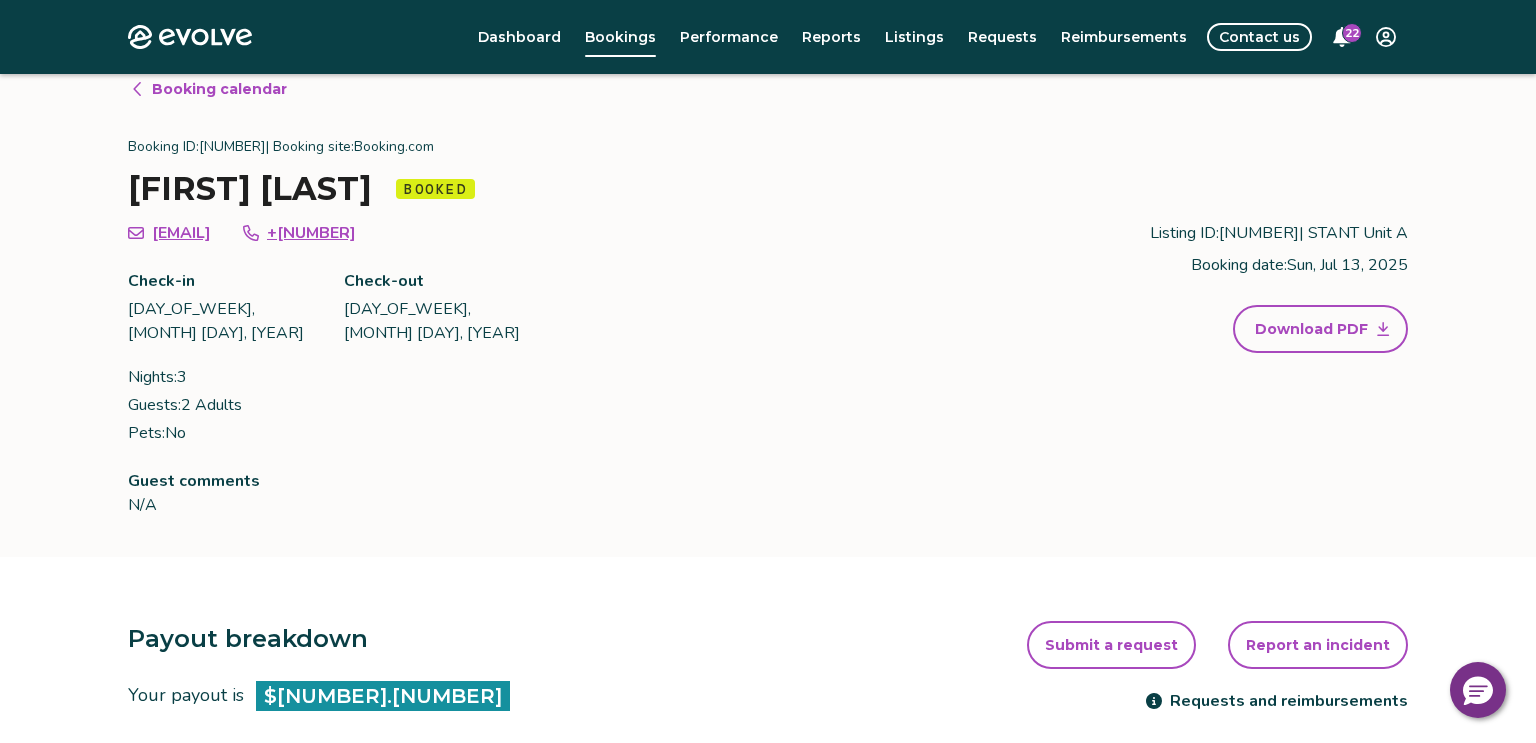 scroll, scrollTop: 20, scrollLeft: 0, axis: vertical 